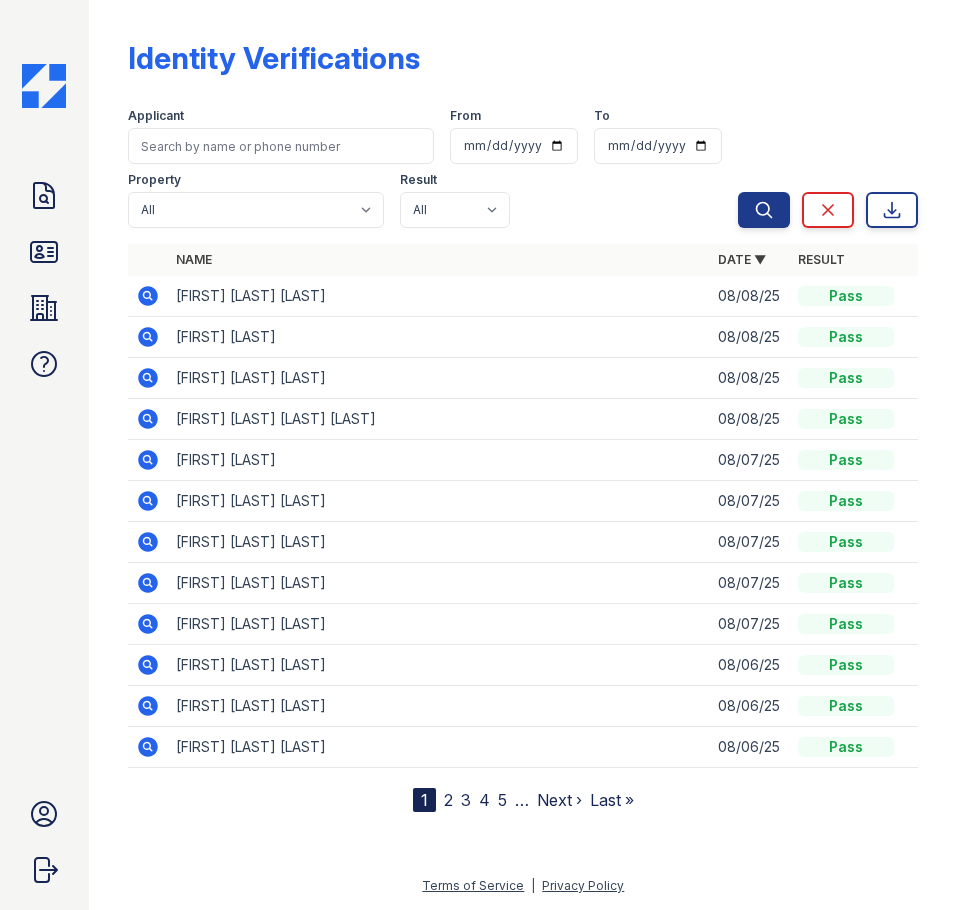 scroll, scrollTop: 0, scrollLeft: 0, axis: both 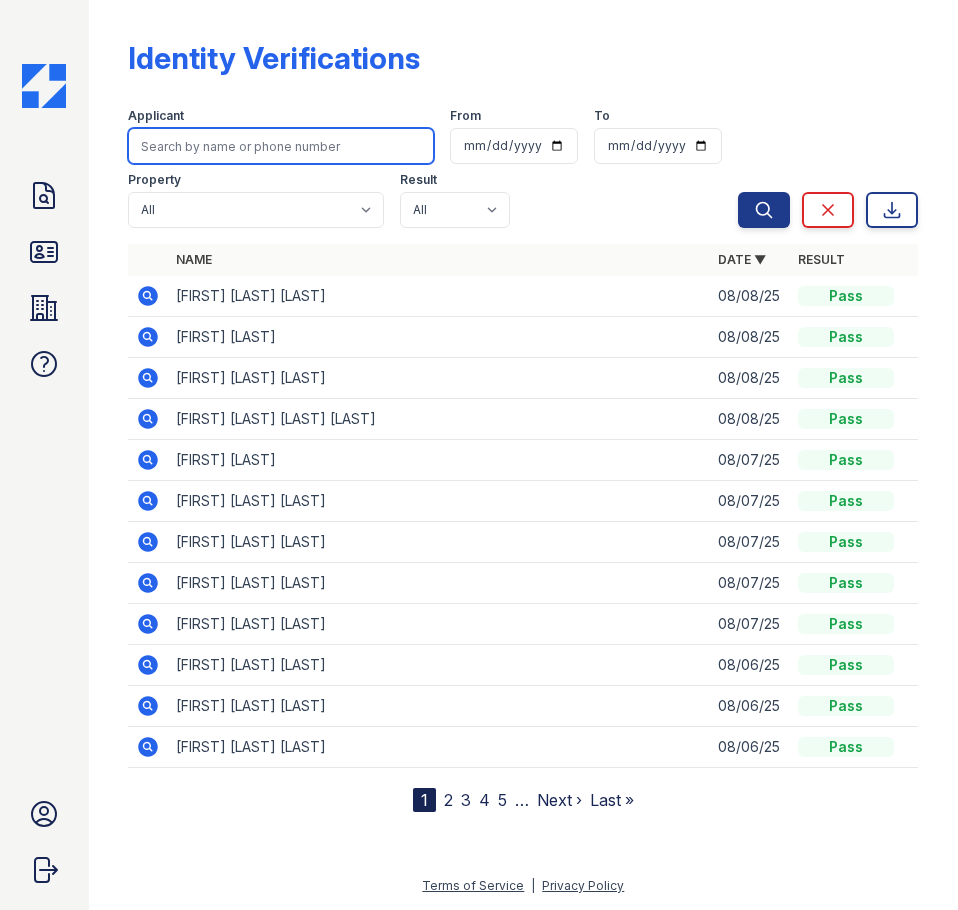 click at bounding box center [281, 146] 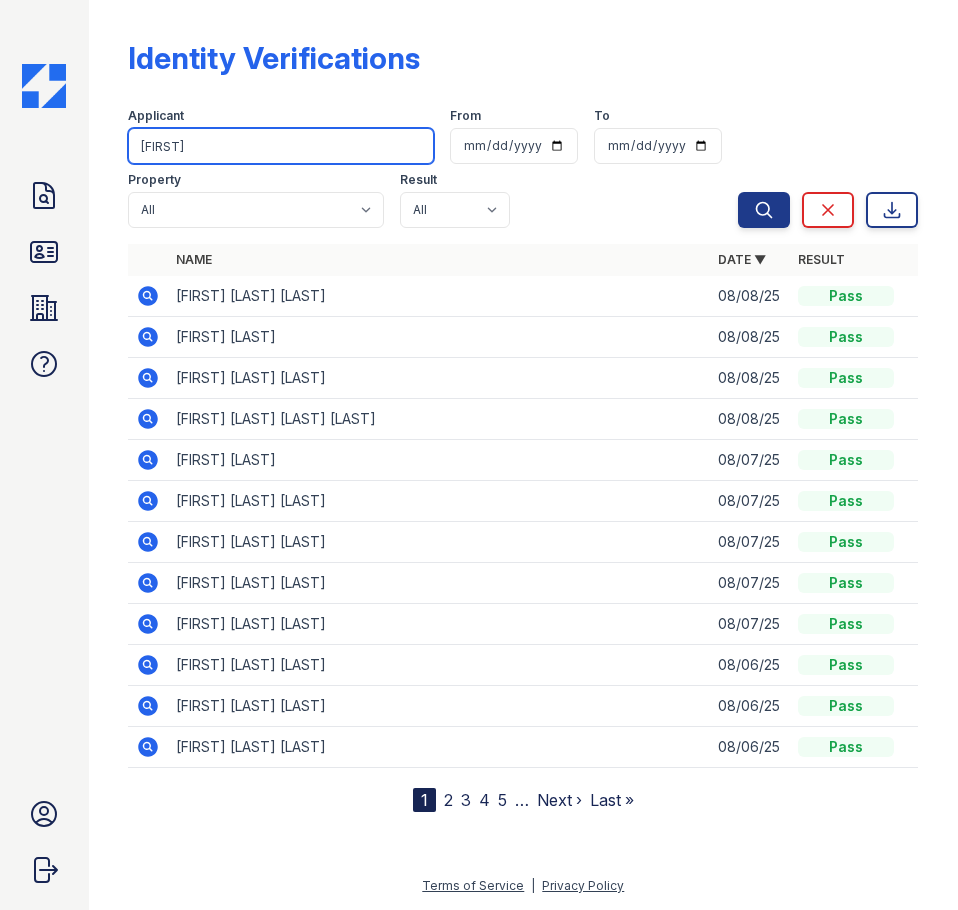 type on "luzmila" 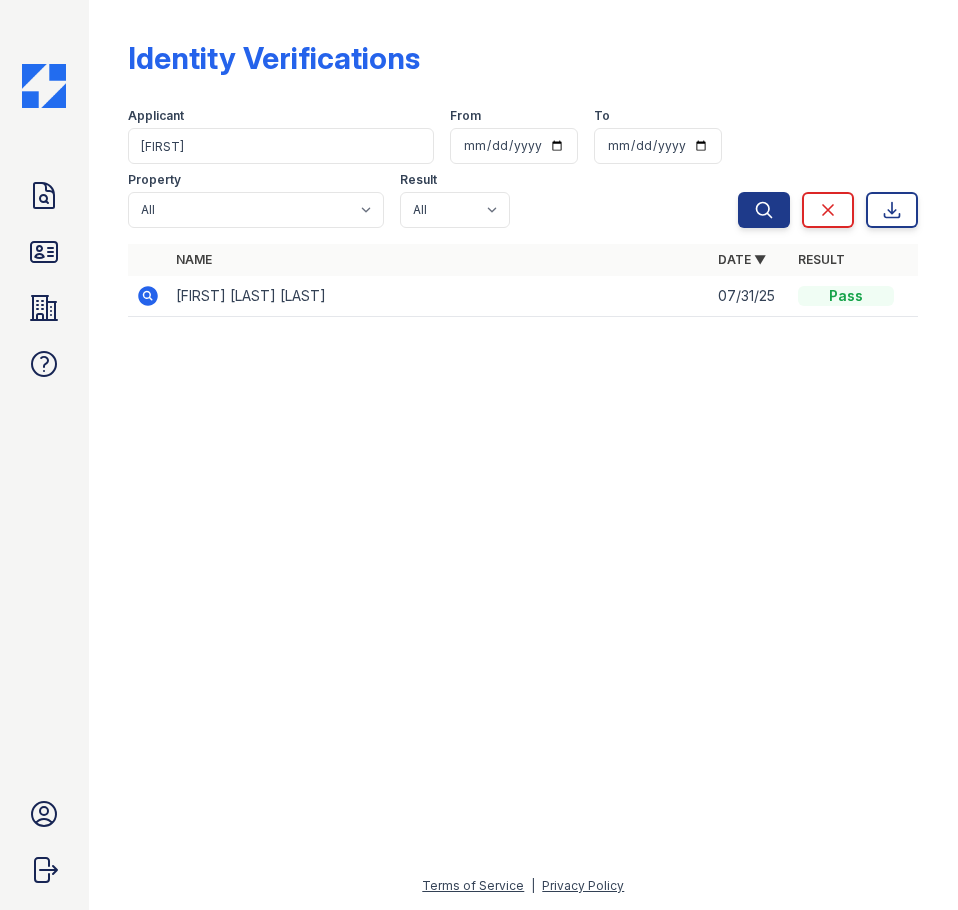 click 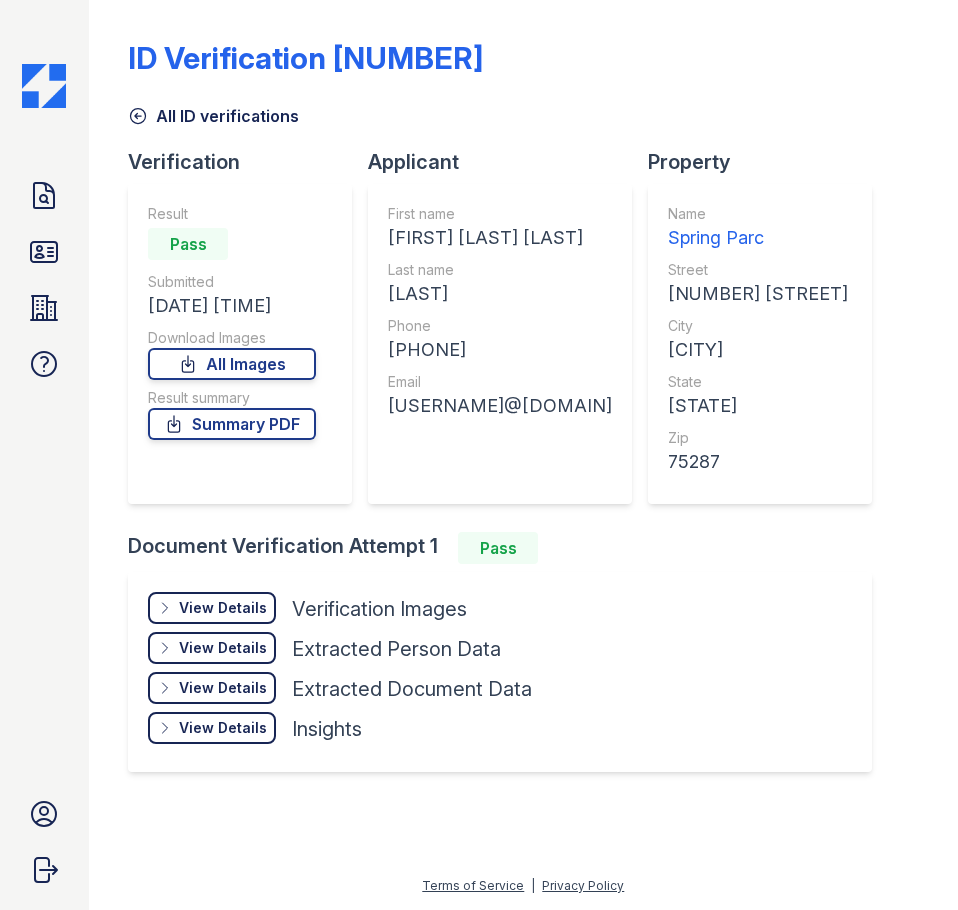 scroll, scrollTop: 0, scrollLeft: 0, axis: both 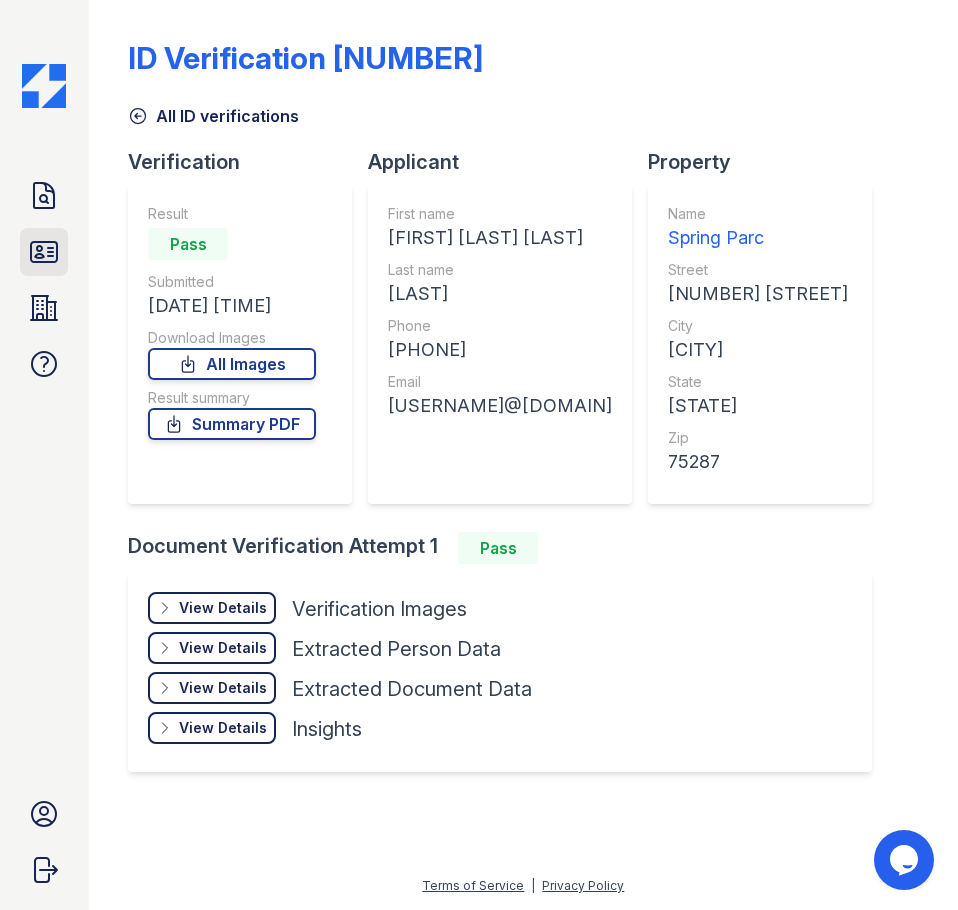 click on "ID Verifications" at bounding box center [44, 252] 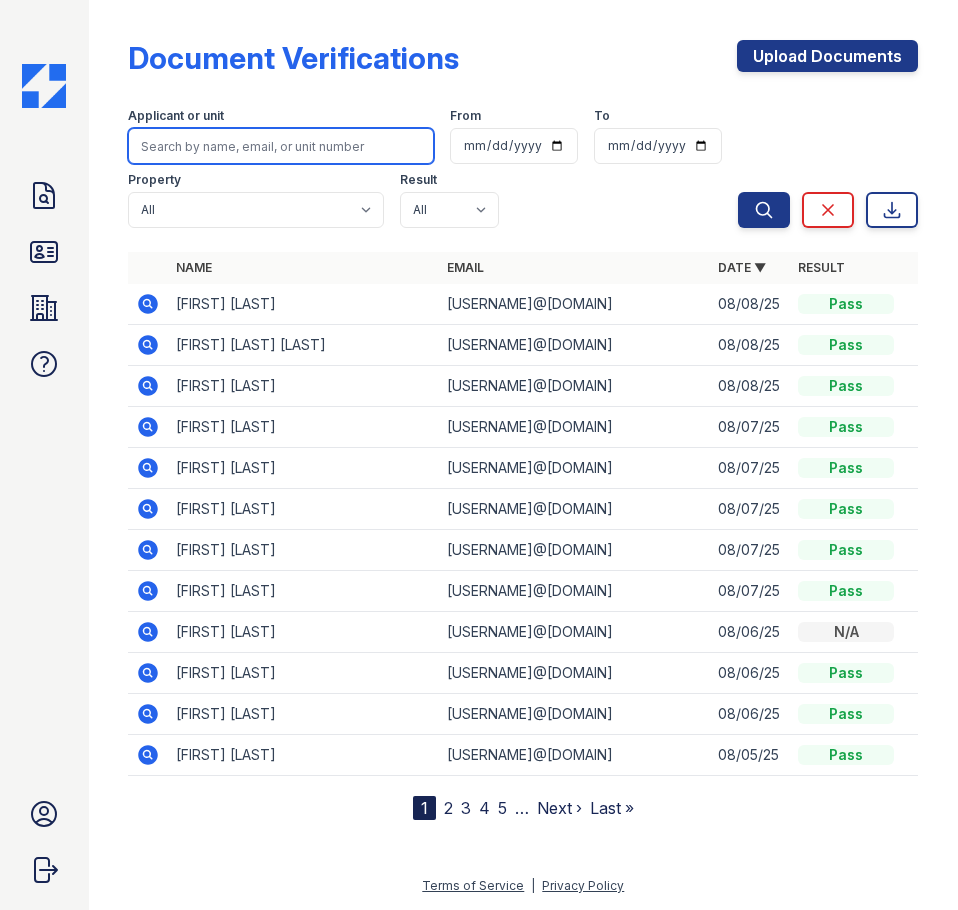 click at bounding box center [281, 146] 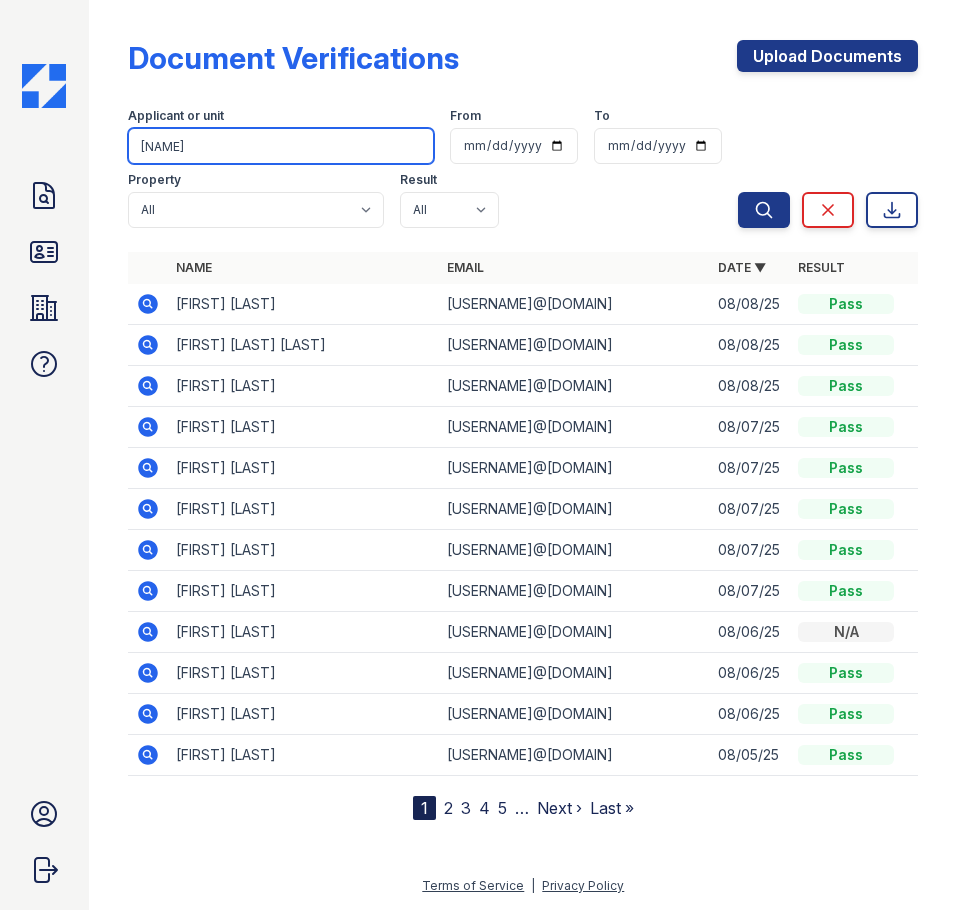type on "luzmila" 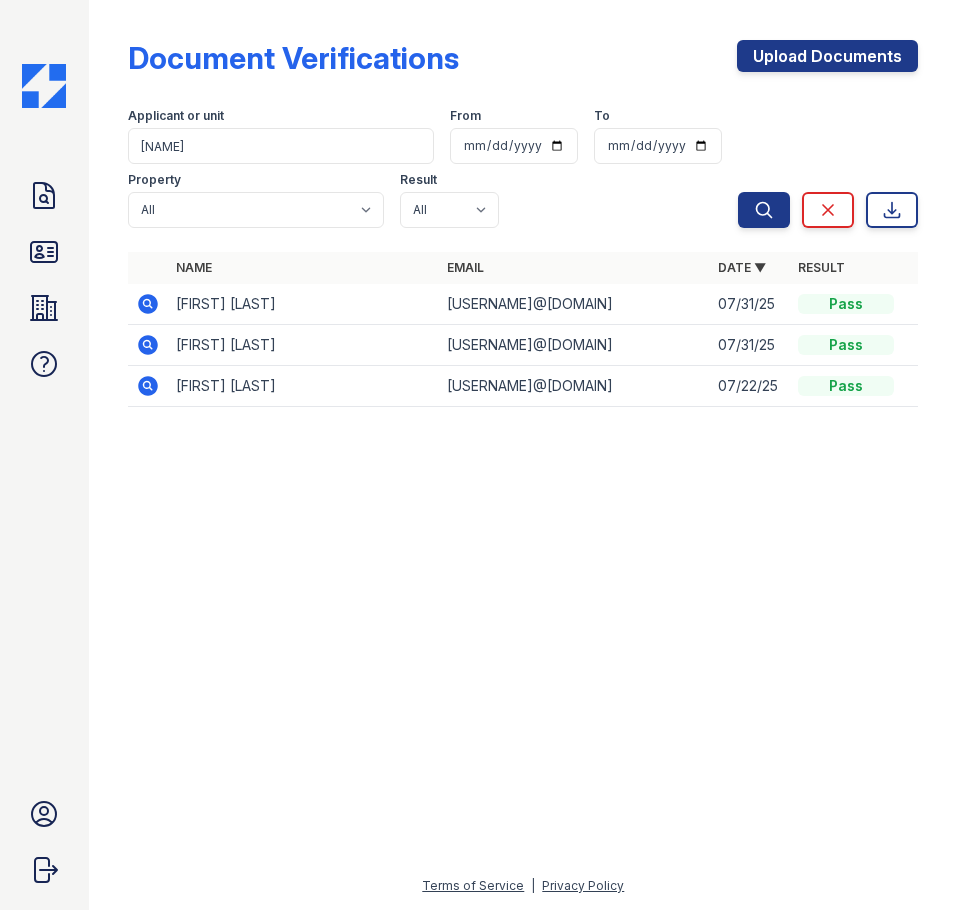click 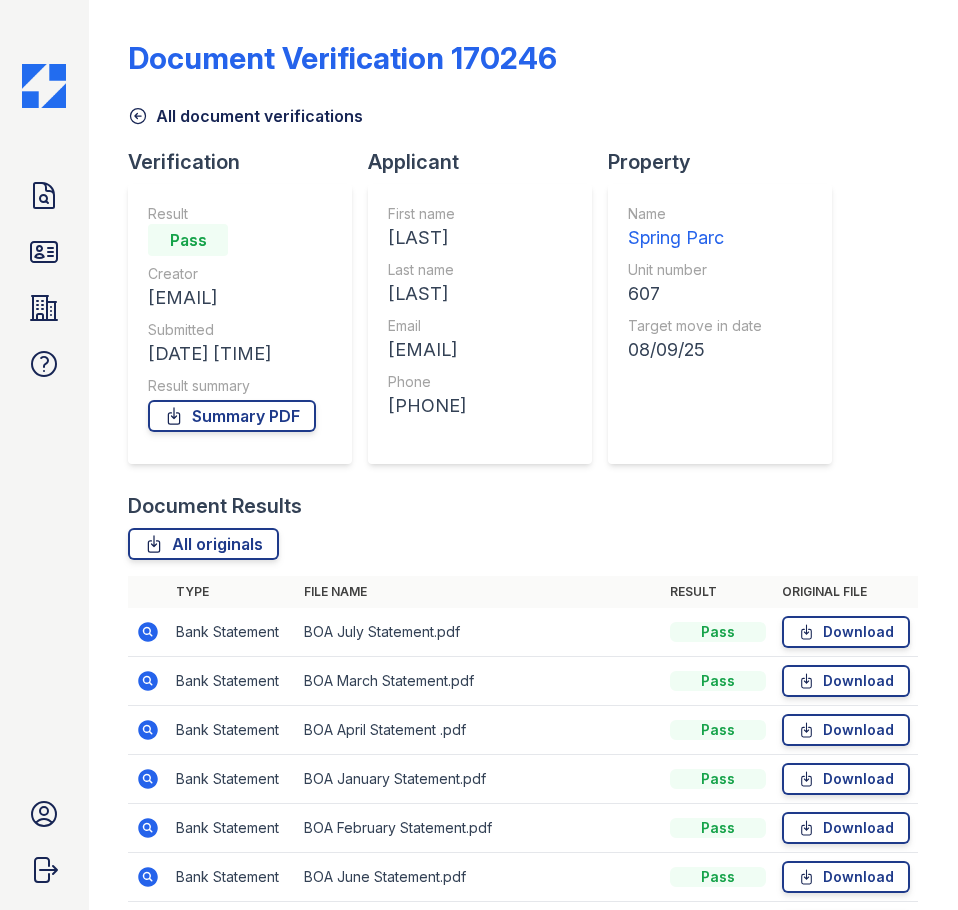 scroll, scrollTop: 0, scrollLeft: 0, axis: both 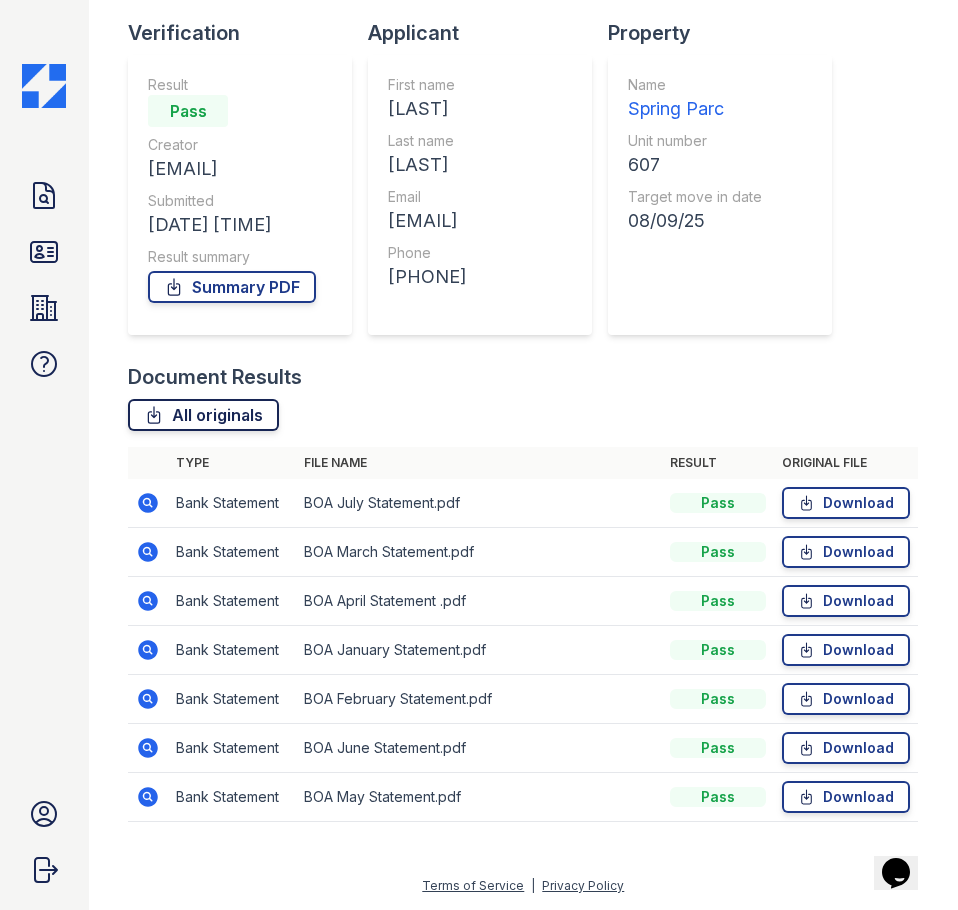 click on "All originals" at bounding box center (203, 415) 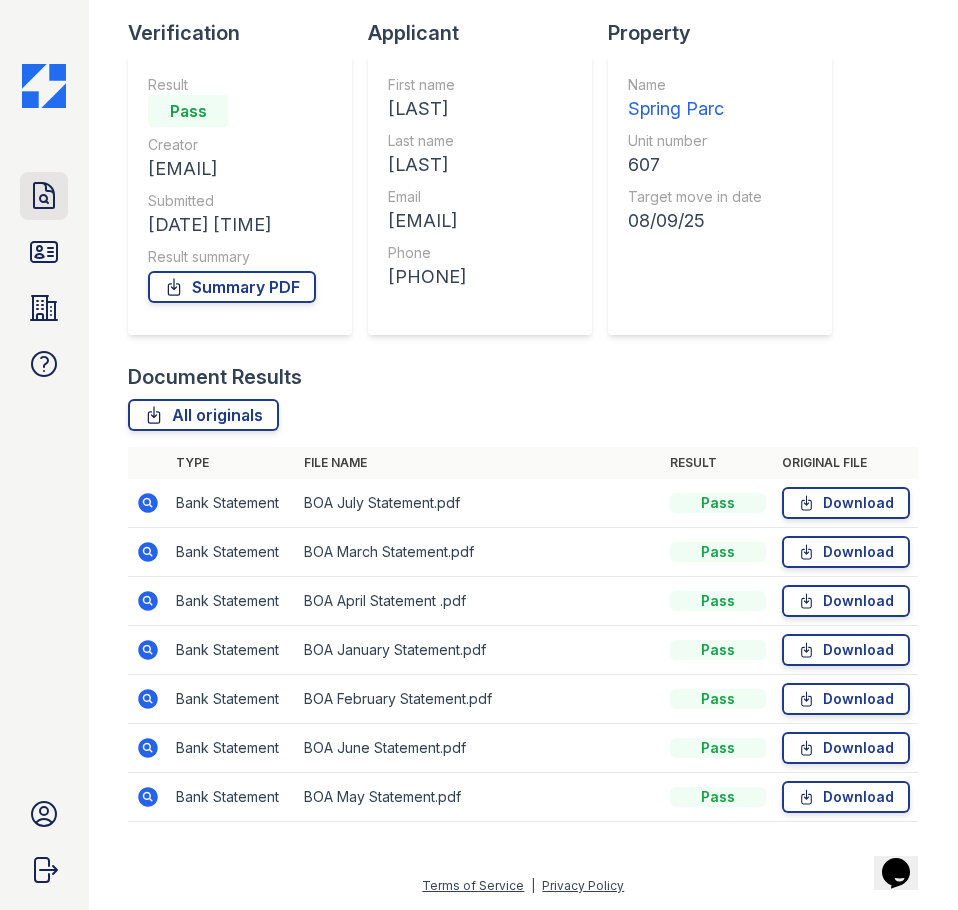click on "Doc Verifications" at bounding box center (44, 196) 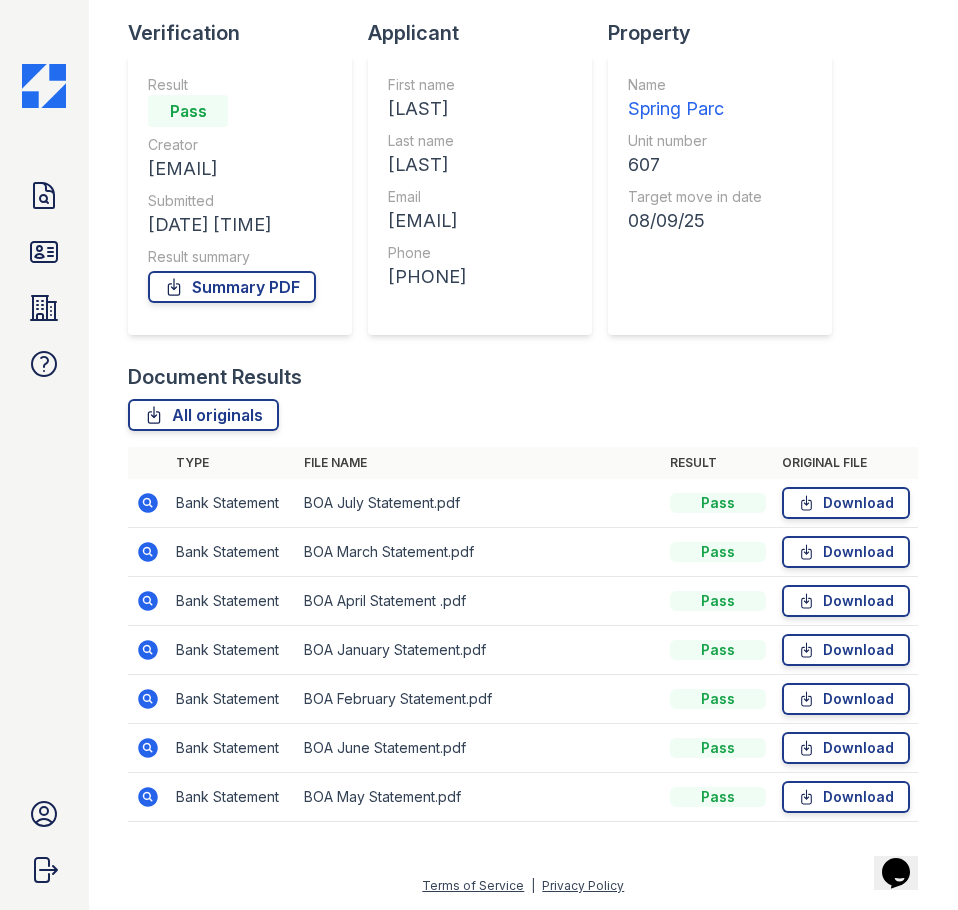 scroll, scrollTop: 0, scrollLeft: 0, axis: both 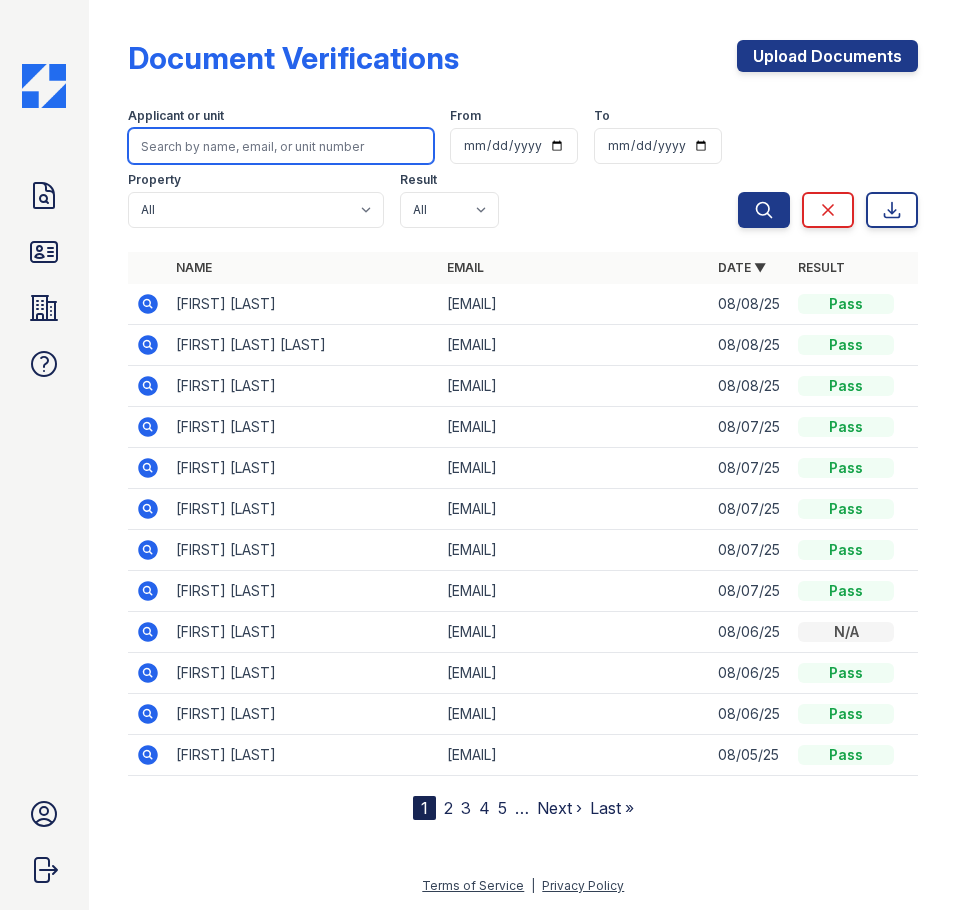 click at bounding box center [281, 146] 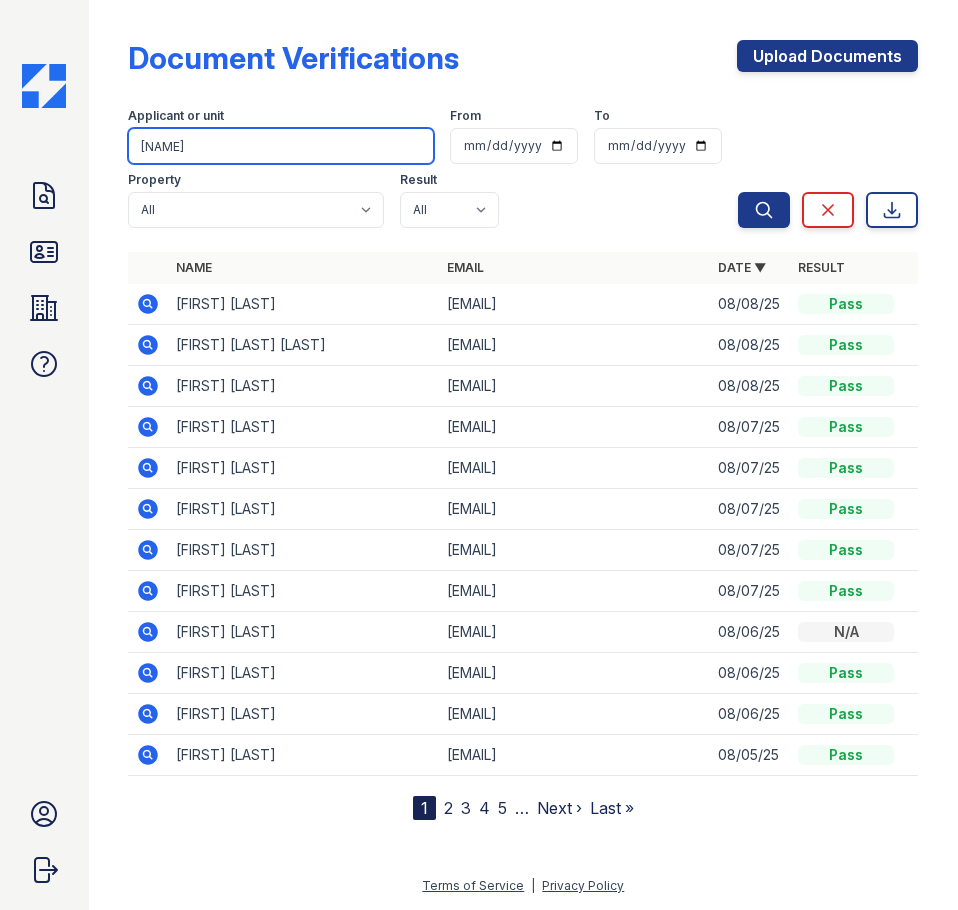 type on "anyeli" 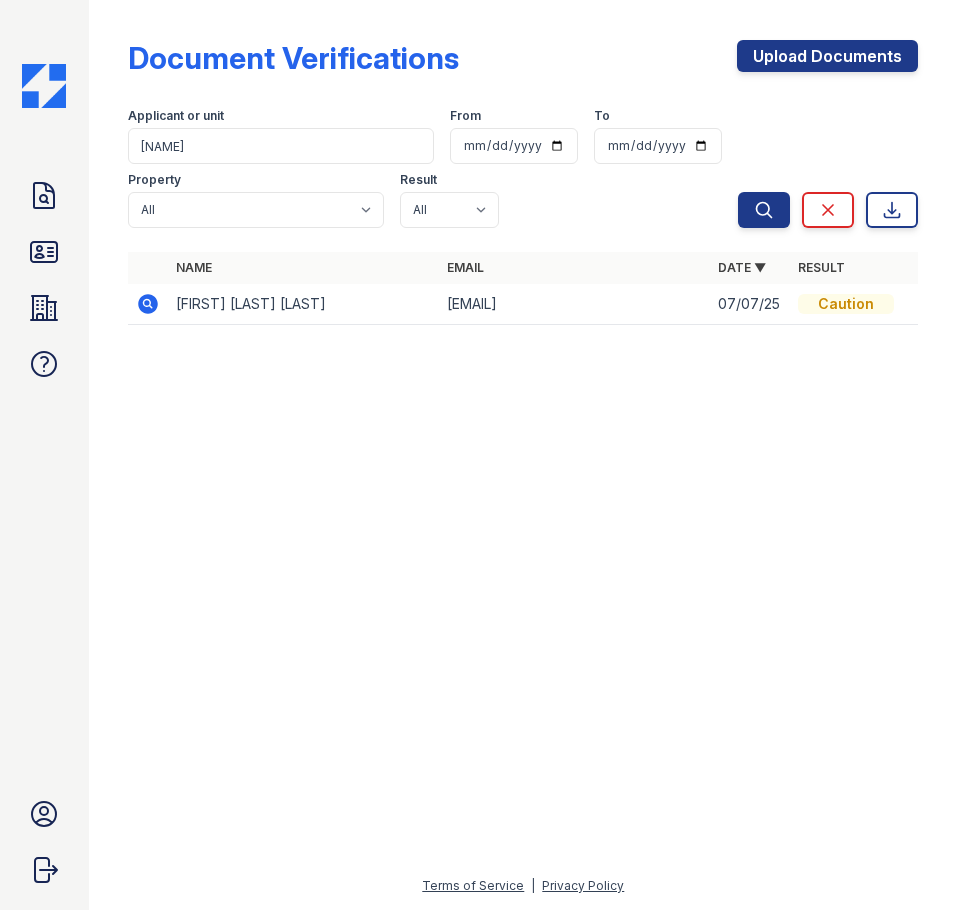 click 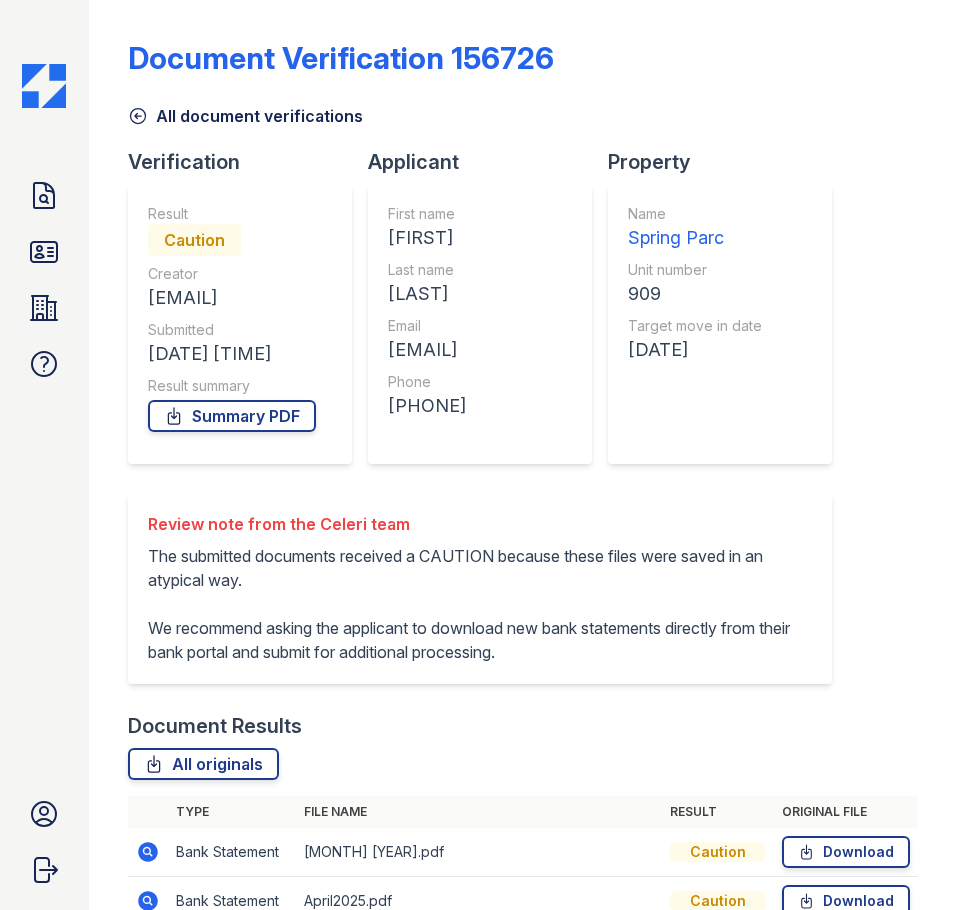 scroll, scrollTop: 0, scrollLeft: 0, axis: both 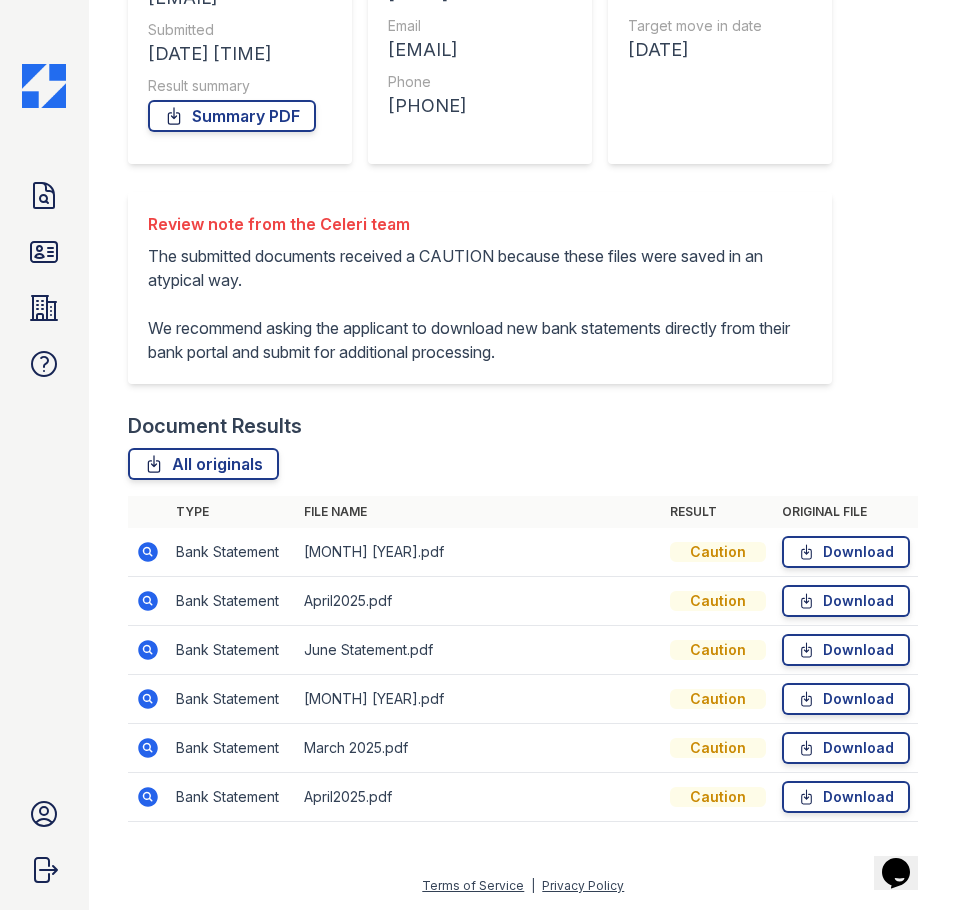 click 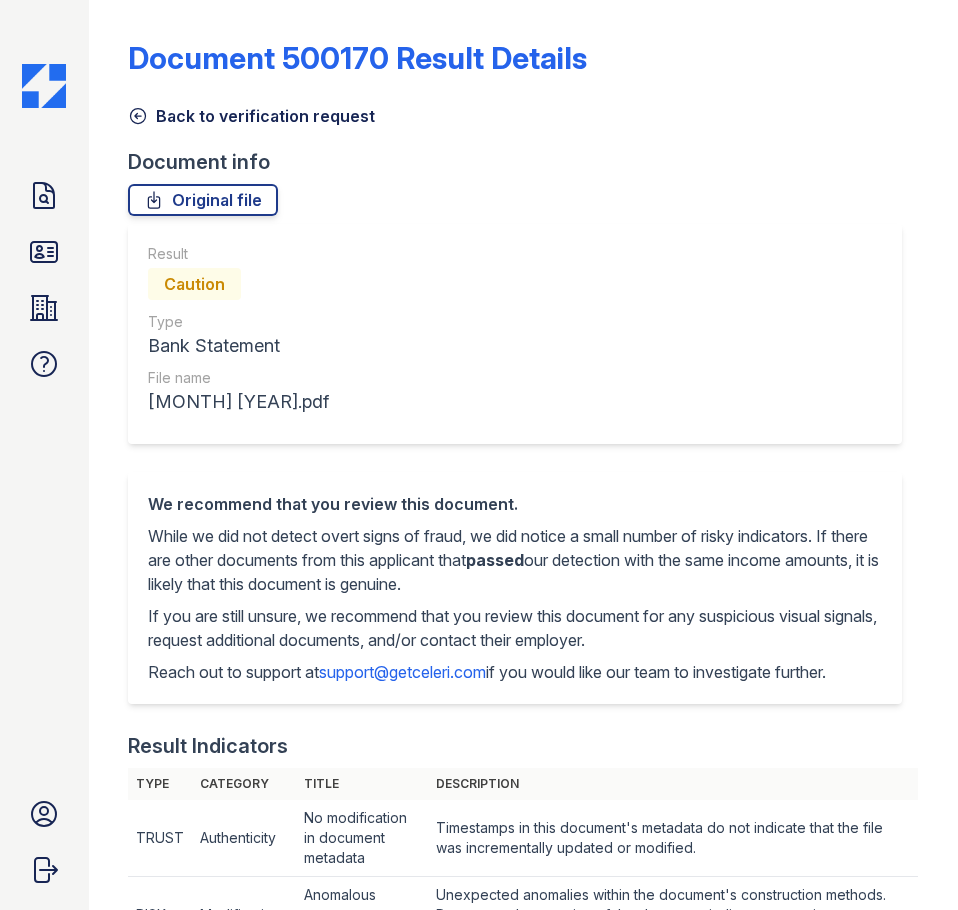 scroll, scrollTop: 0, scrollLeft: 0, axis: both 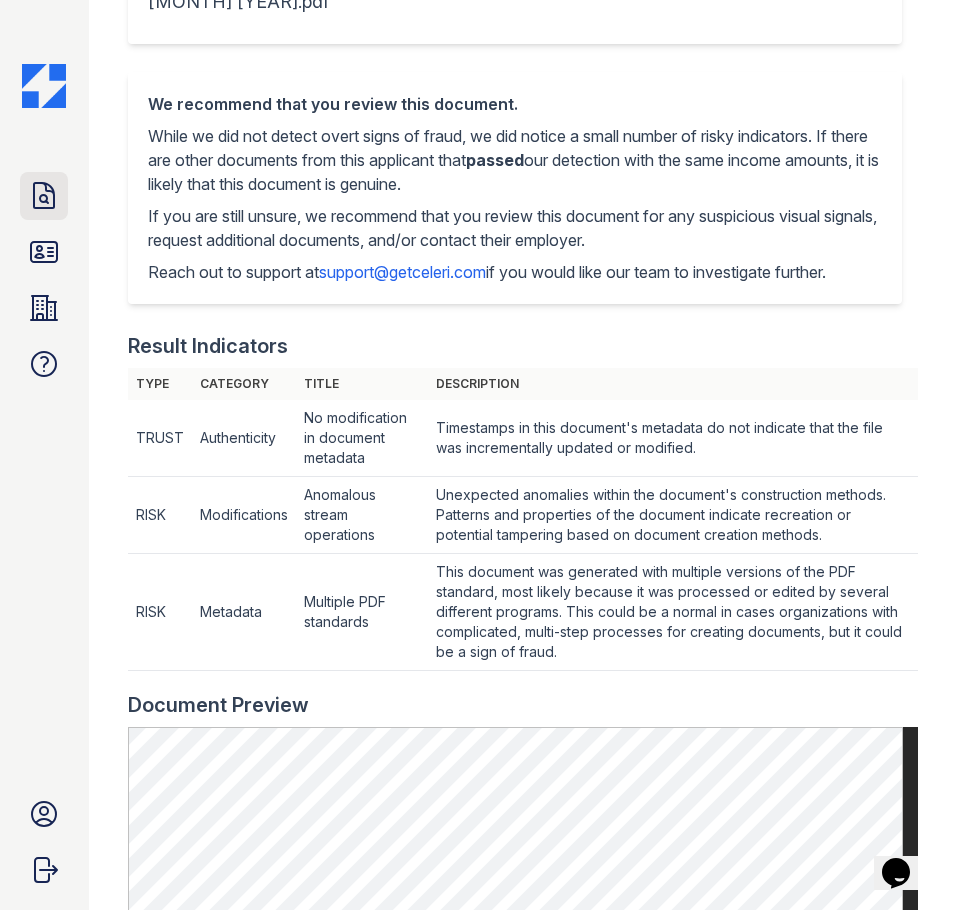 click on "Doc Verifications" at bounding box center [44, 196] 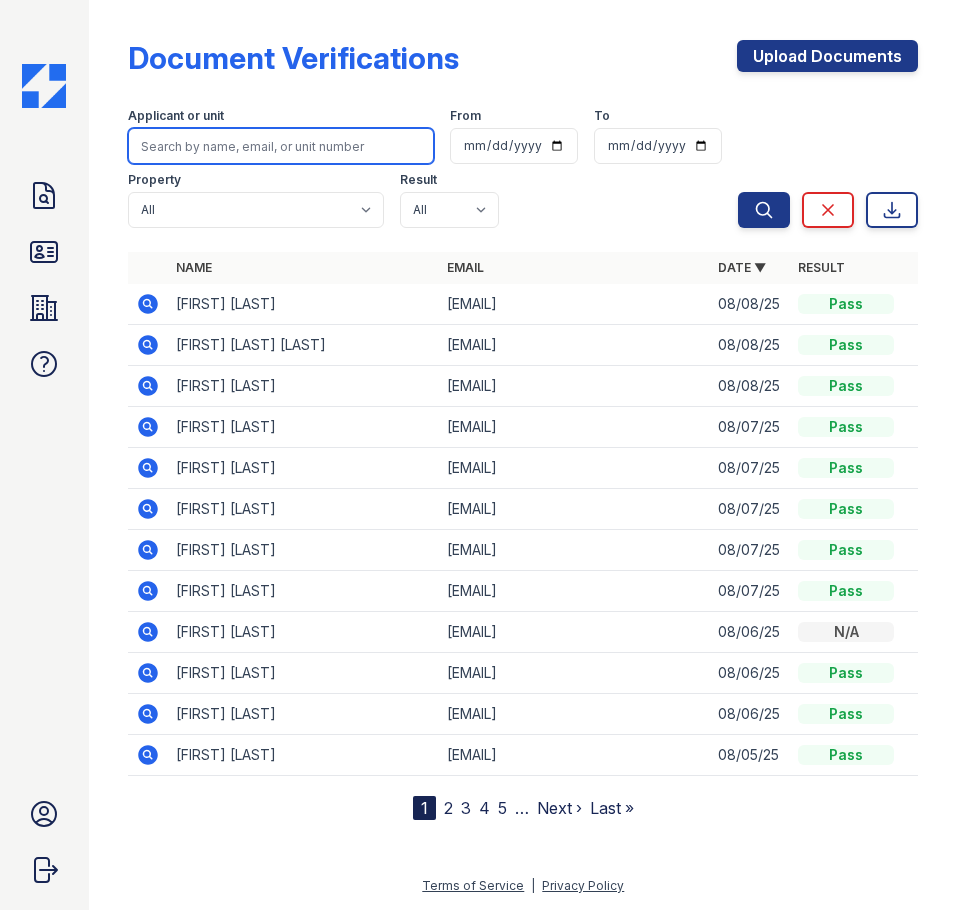 click at bounding box center (281, 146) 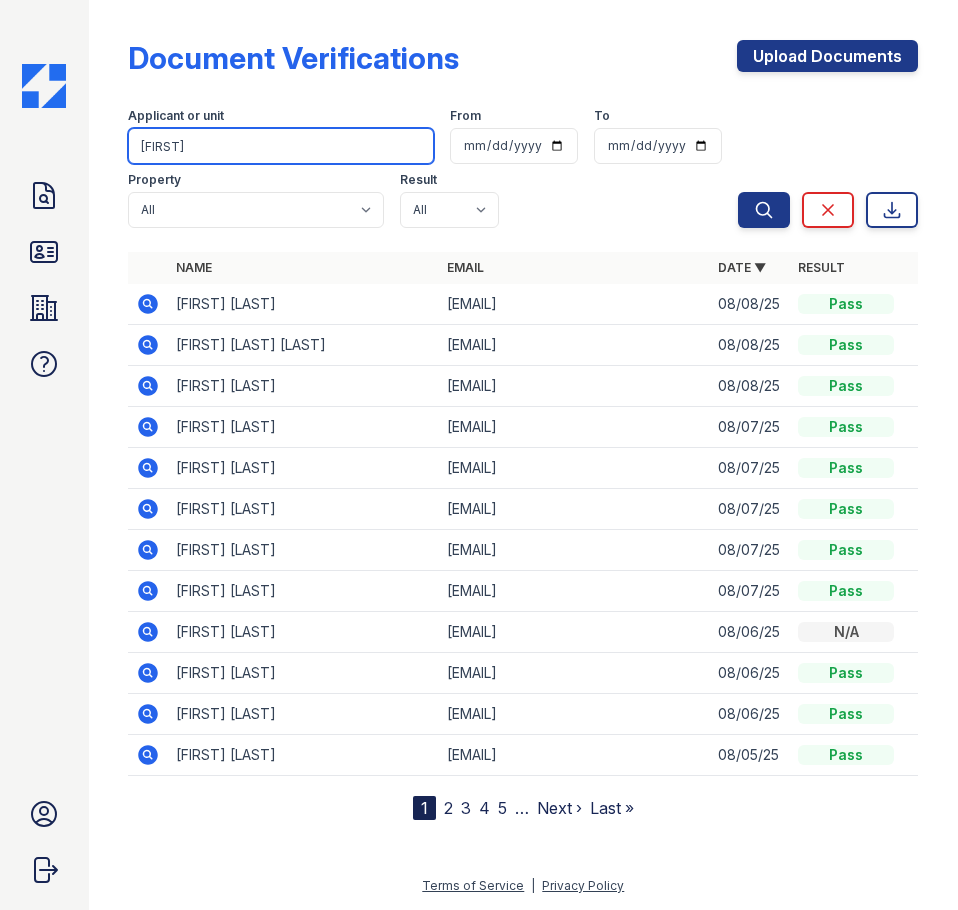 type on "jose" 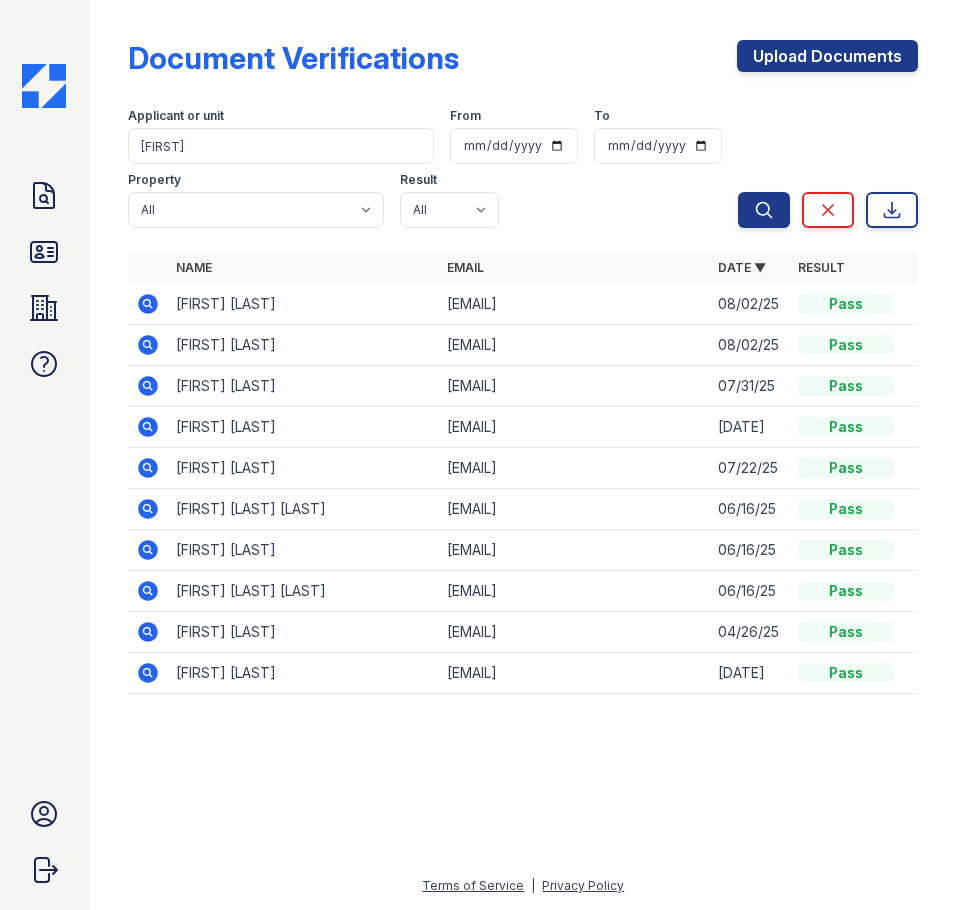 click 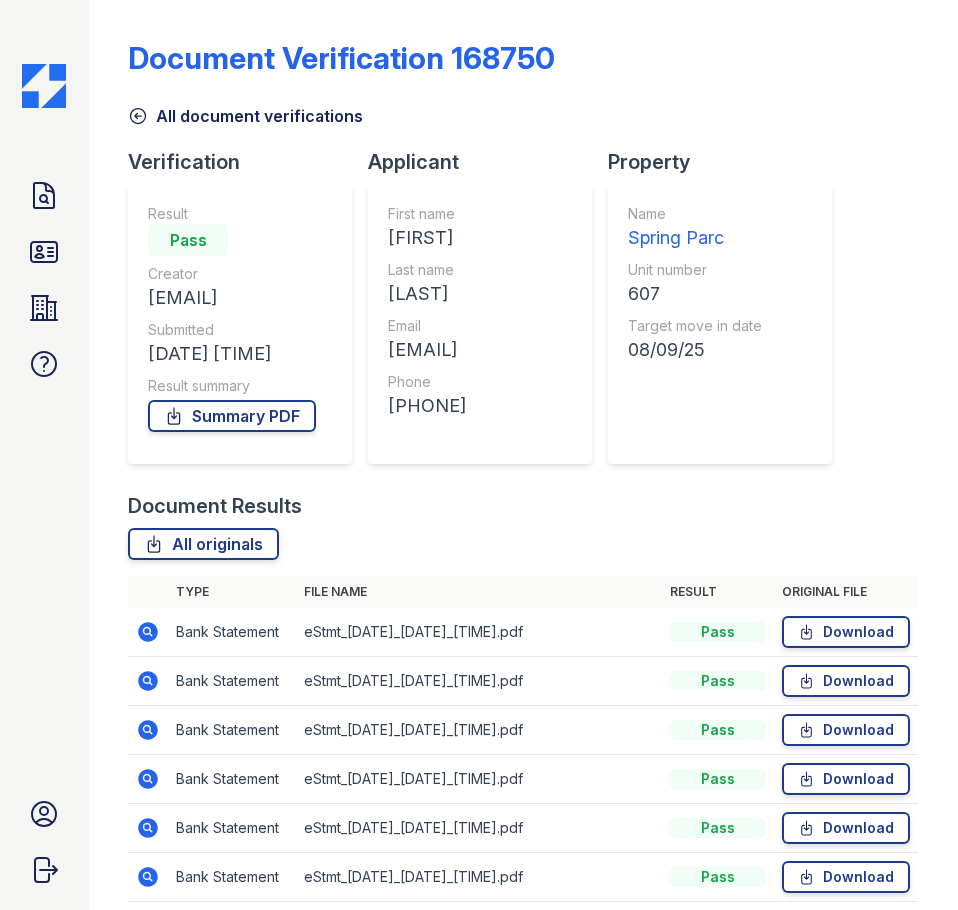 scroll, scrollTop: 0, scrollLeft: 0, axis: both 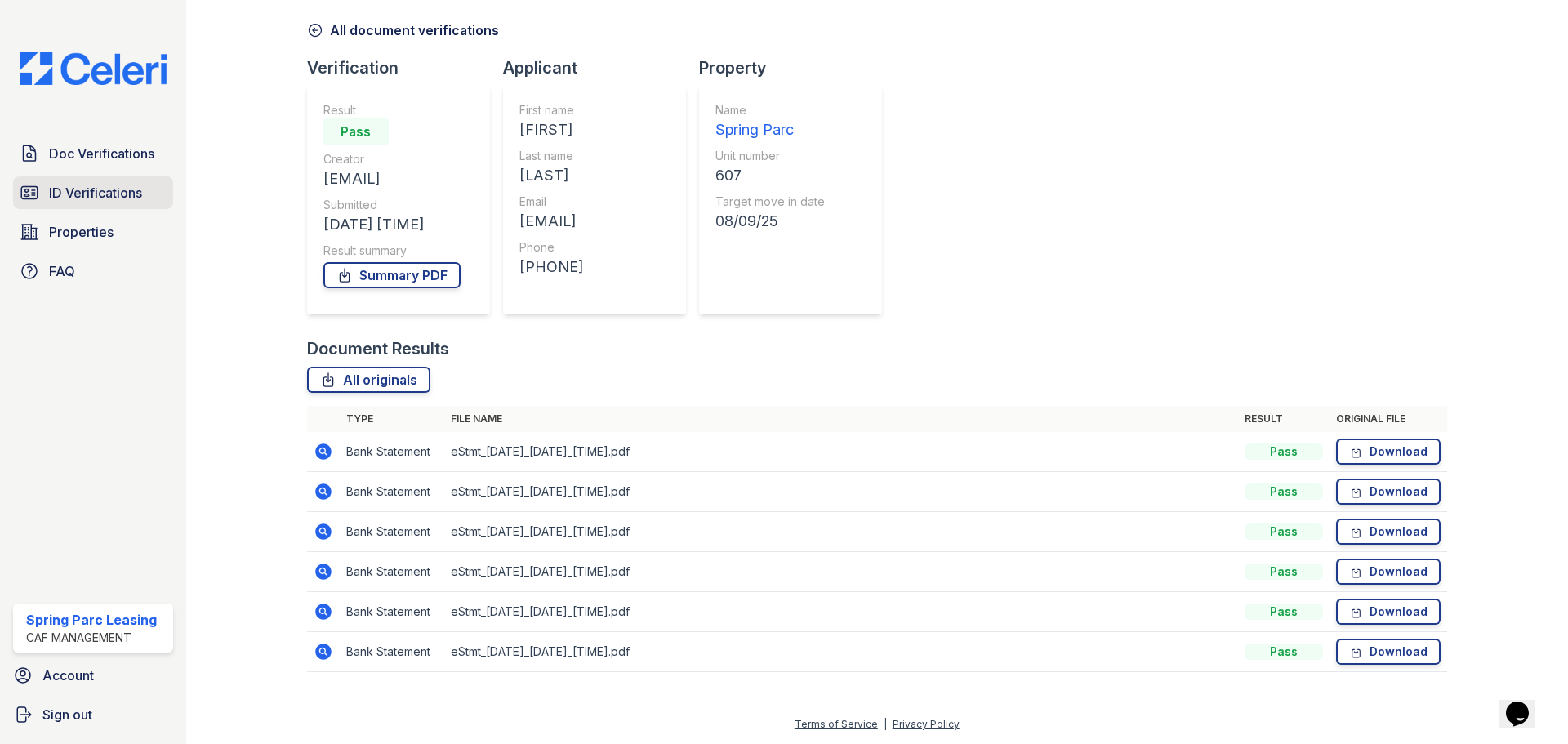 click on "ID Verifications" at bounding box center [96, 193] 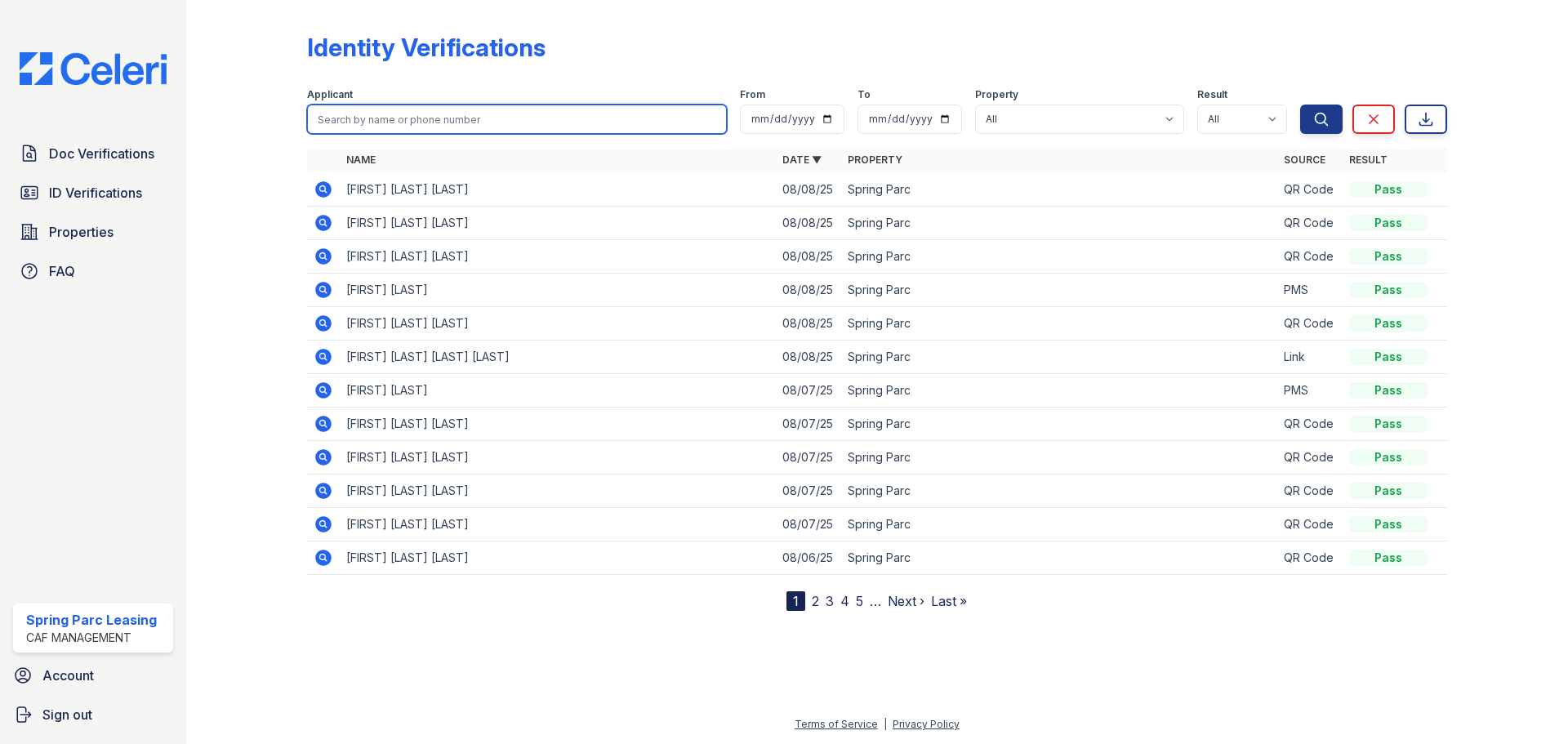 click at bounding box center [517, 119] 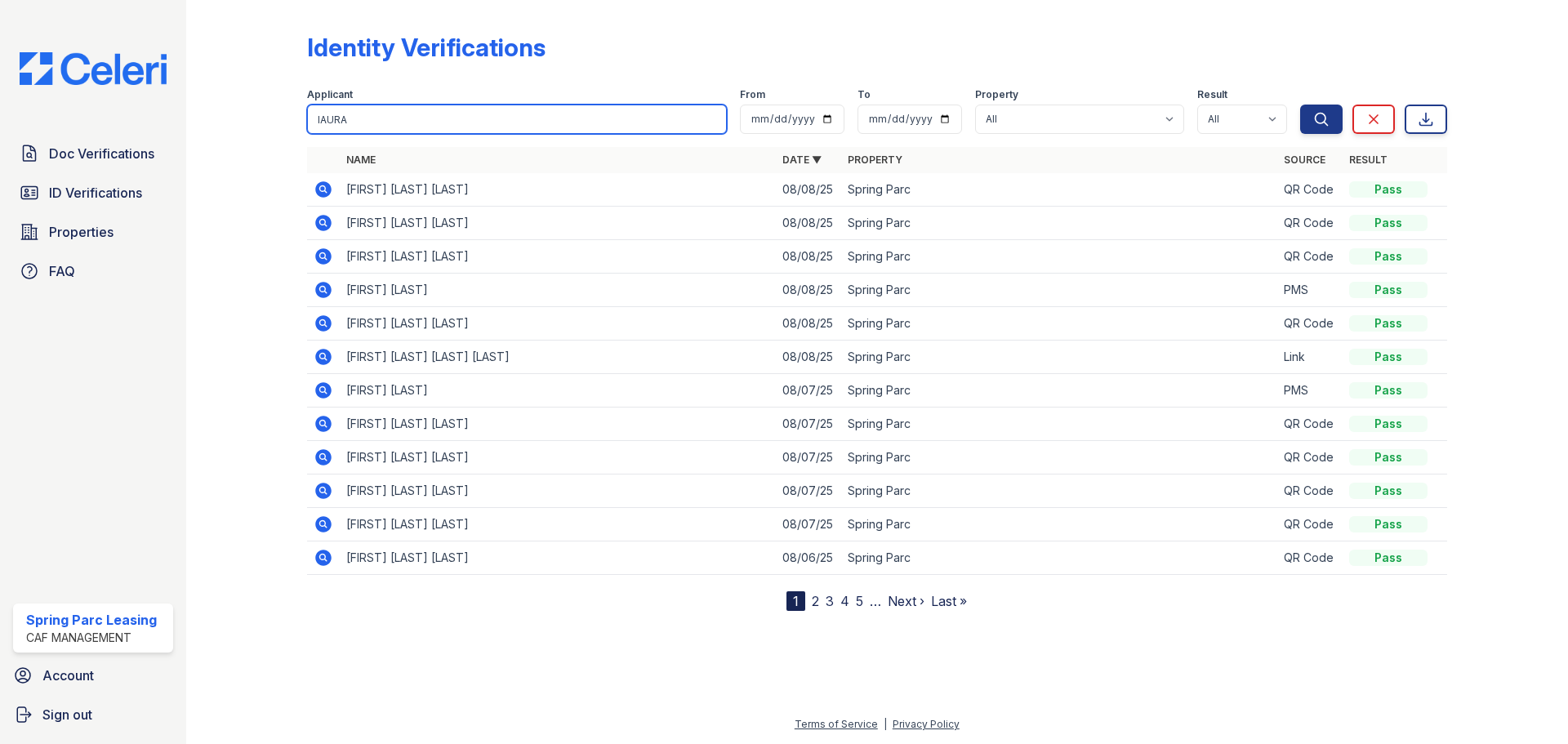 type on "lAURA" 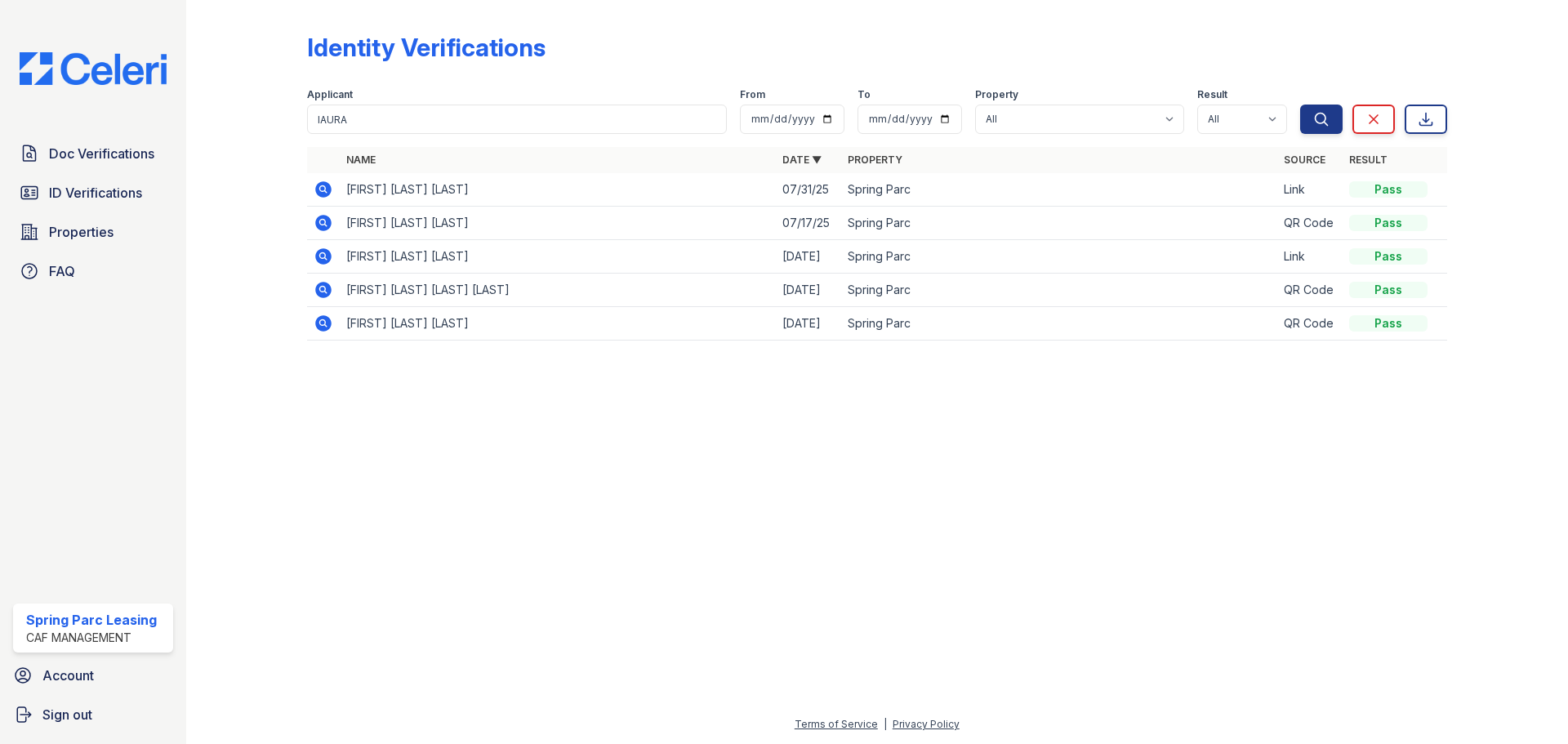 click 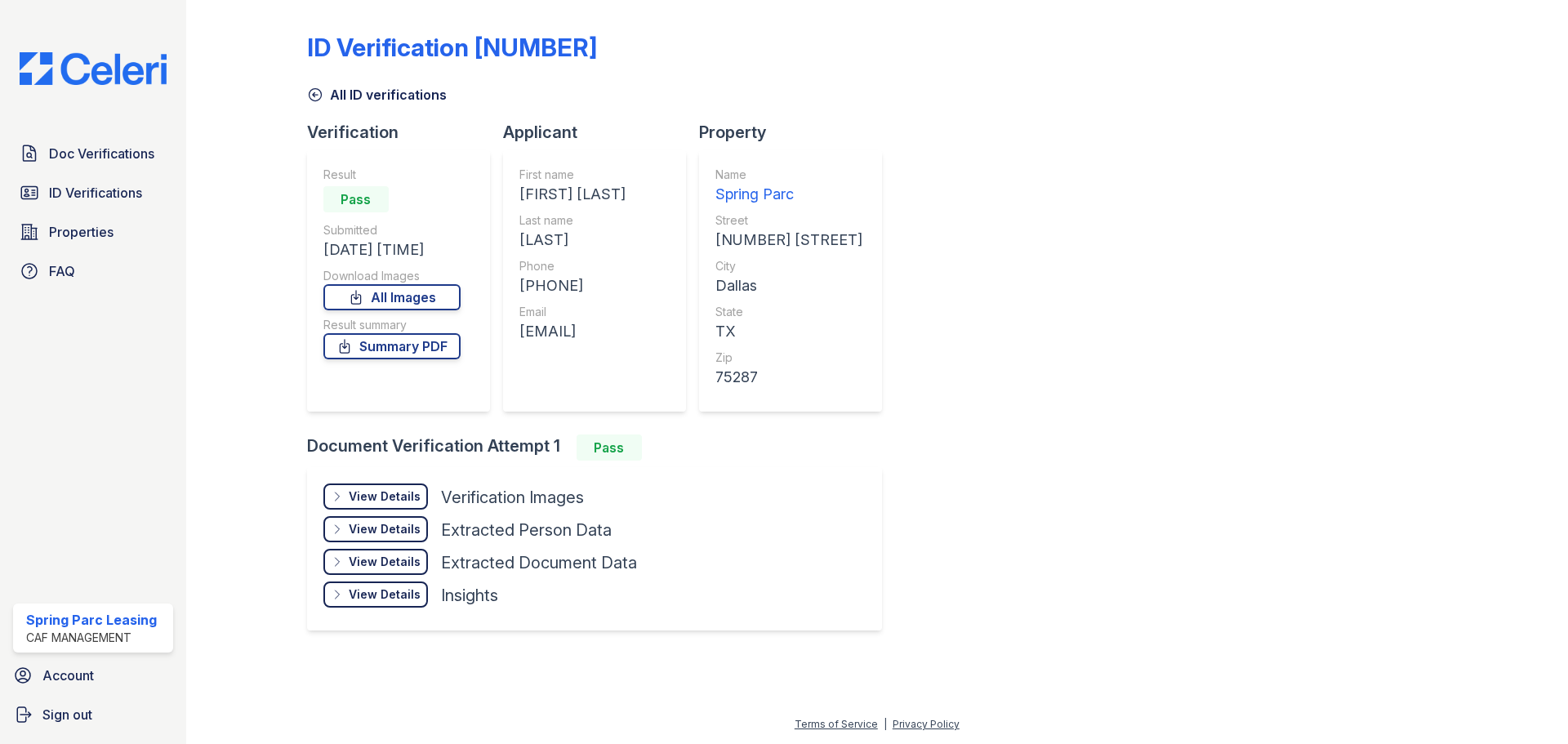 scroll, scrollTop: 0, scrollLeft: 0, axis: both 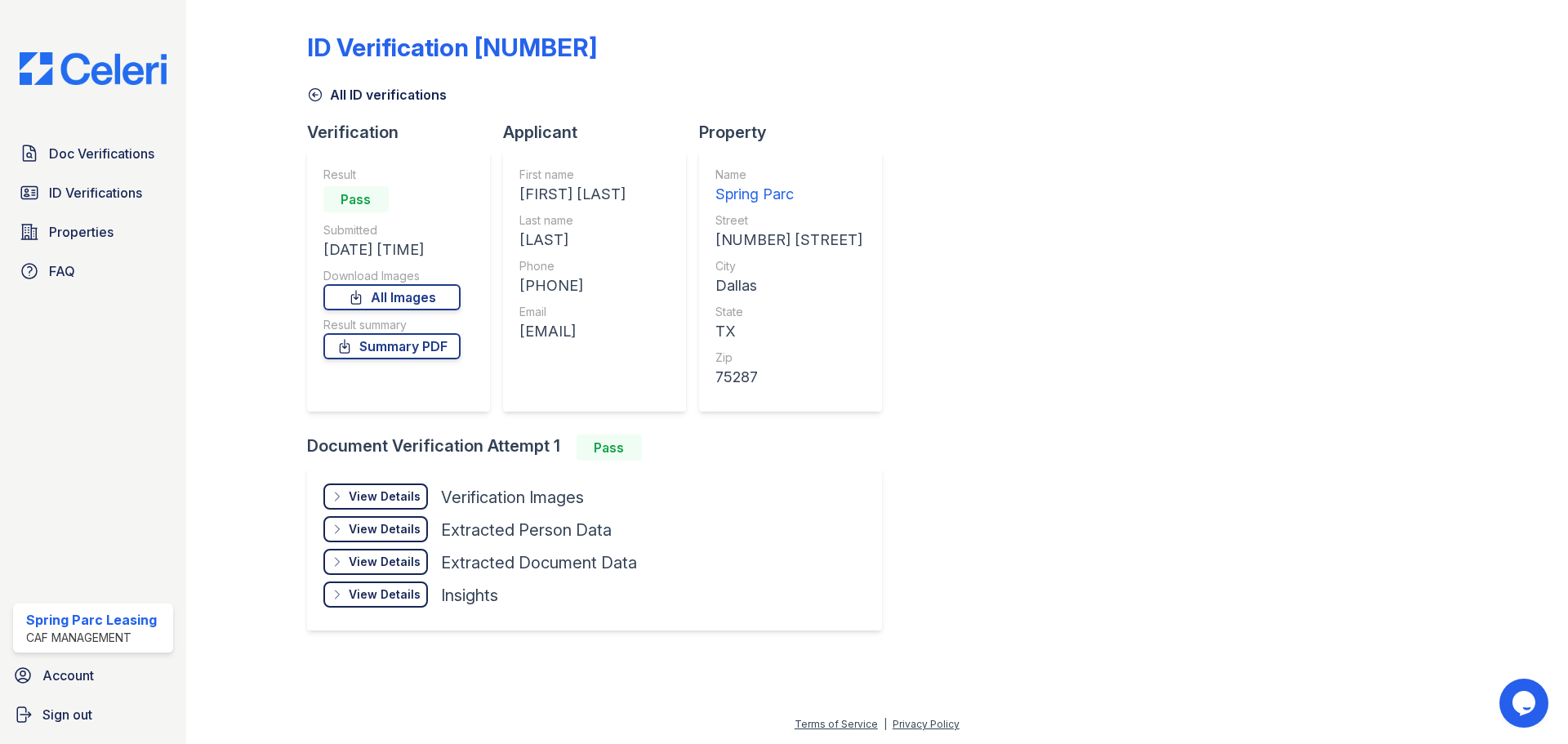 click on "View Details" at bounding box center (385, 497) 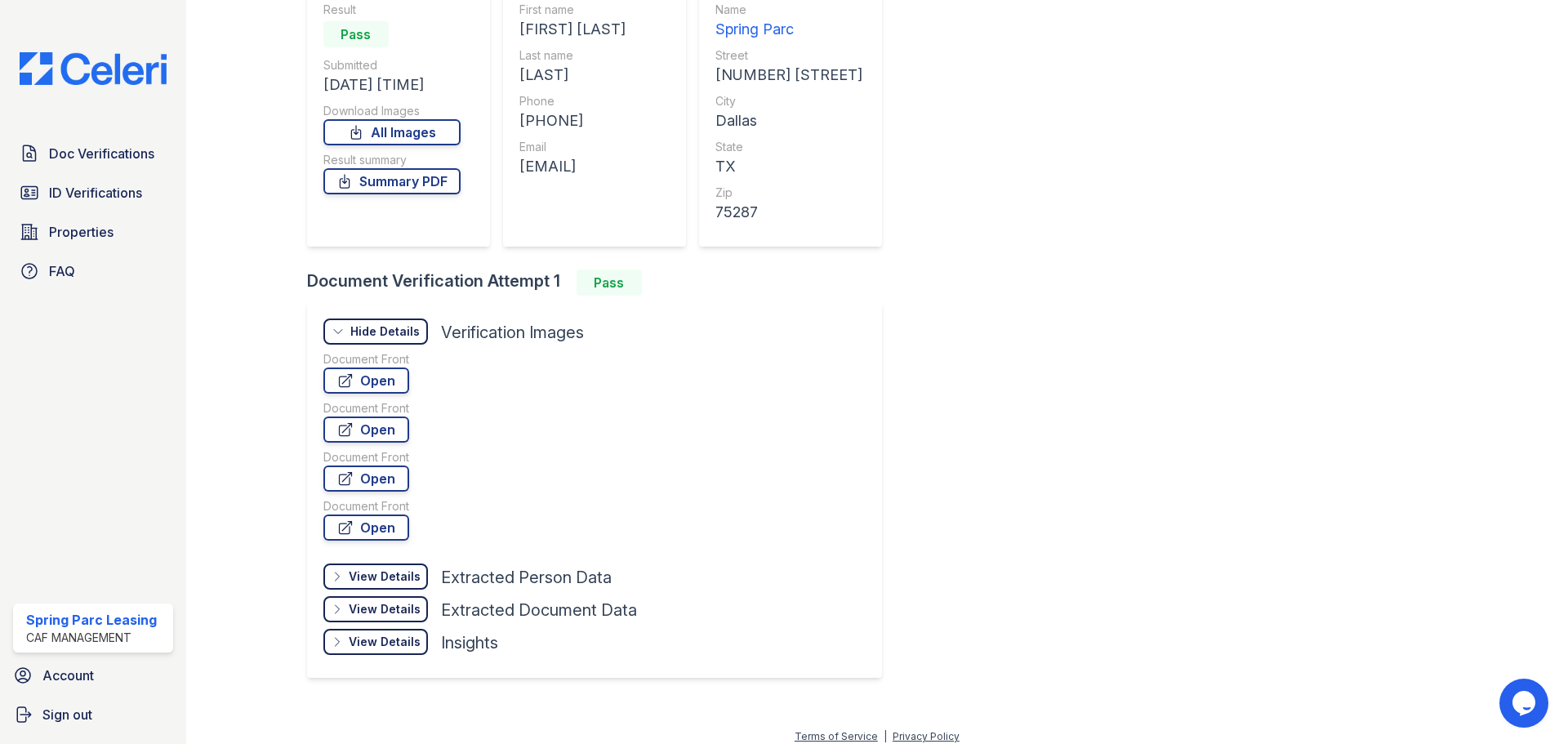 scroll, scrollTop: 177, scrollLeft: 0, axis: vertical 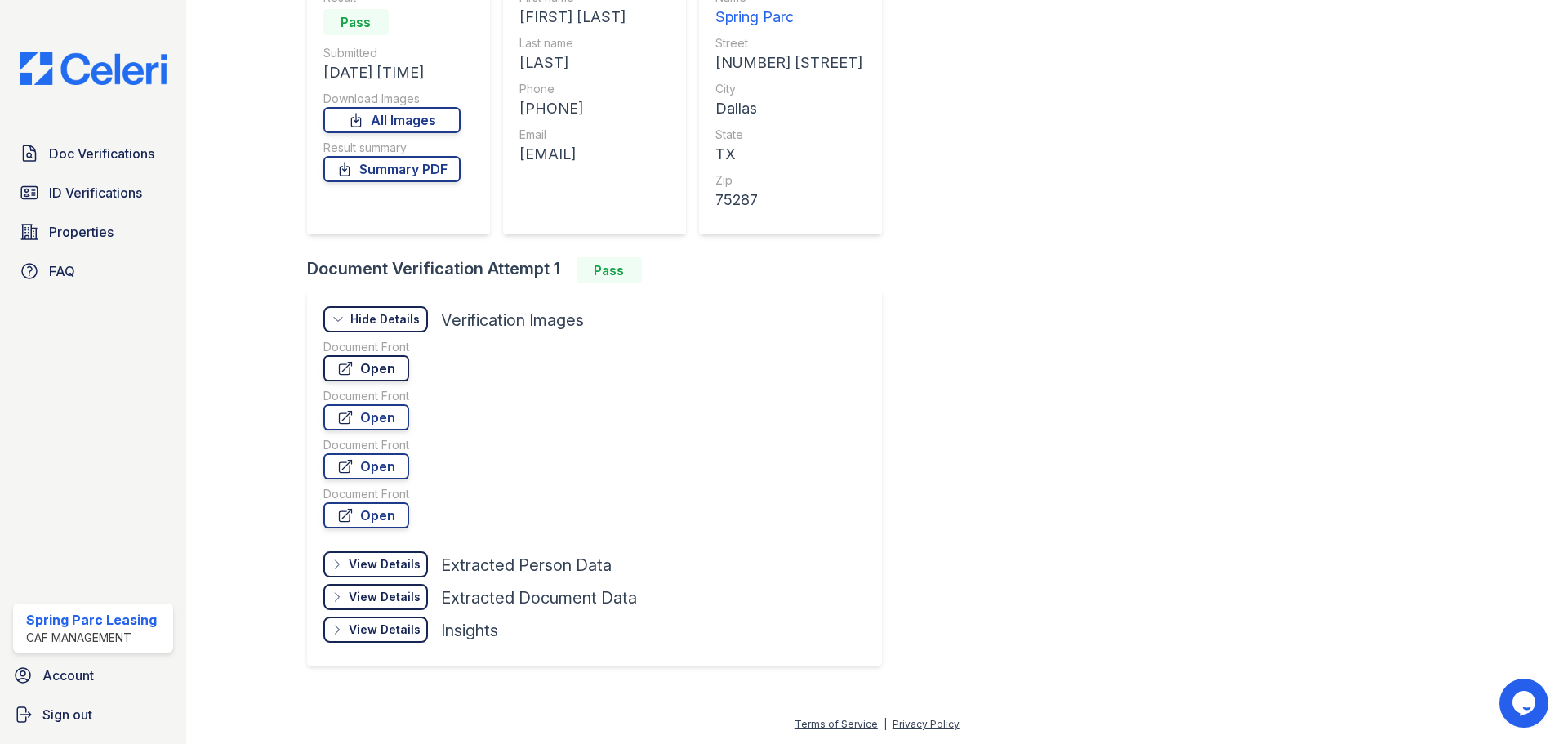 click on "Open" at bounding box center [366, 368] 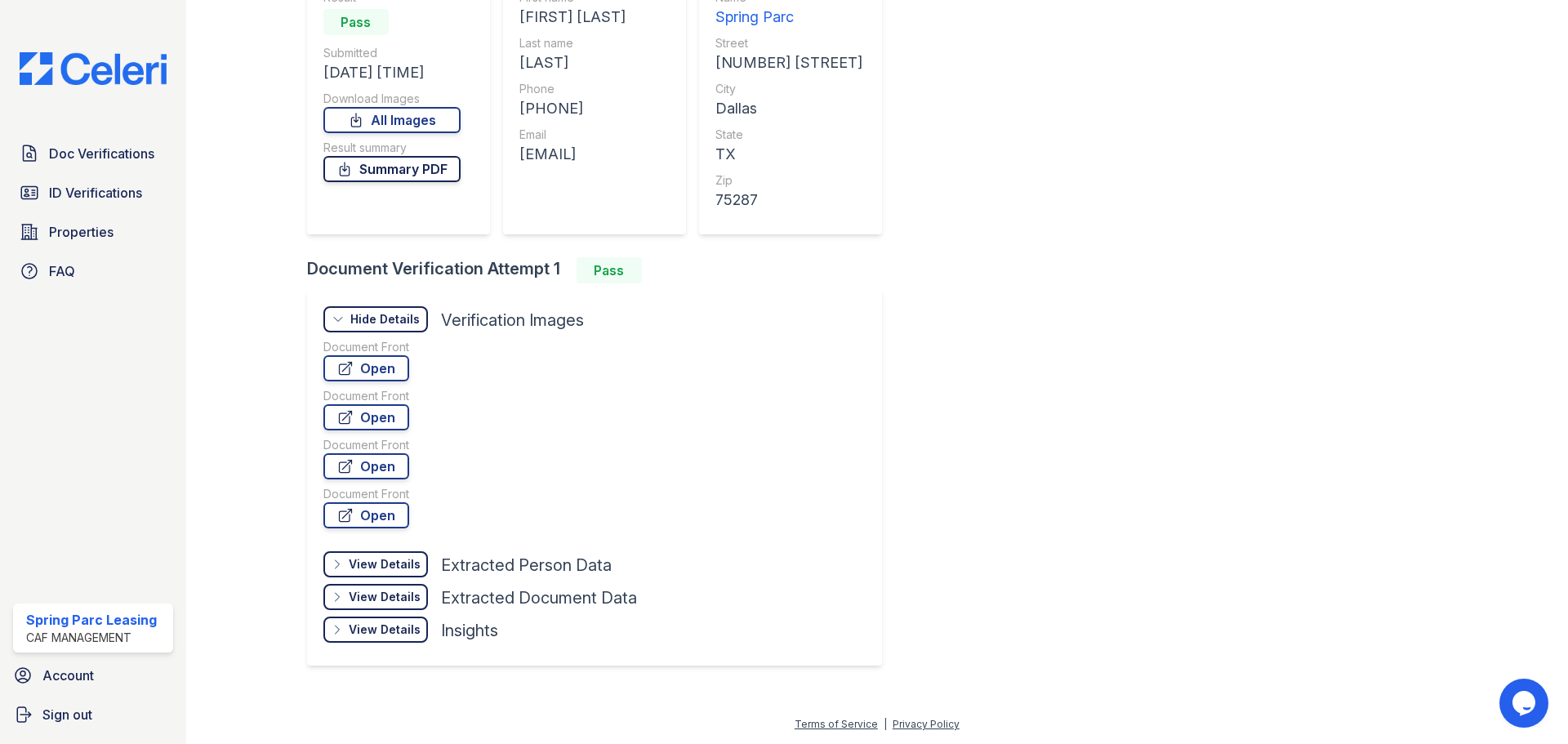 click on "Summary PDF" at bounding box center [392, 169] 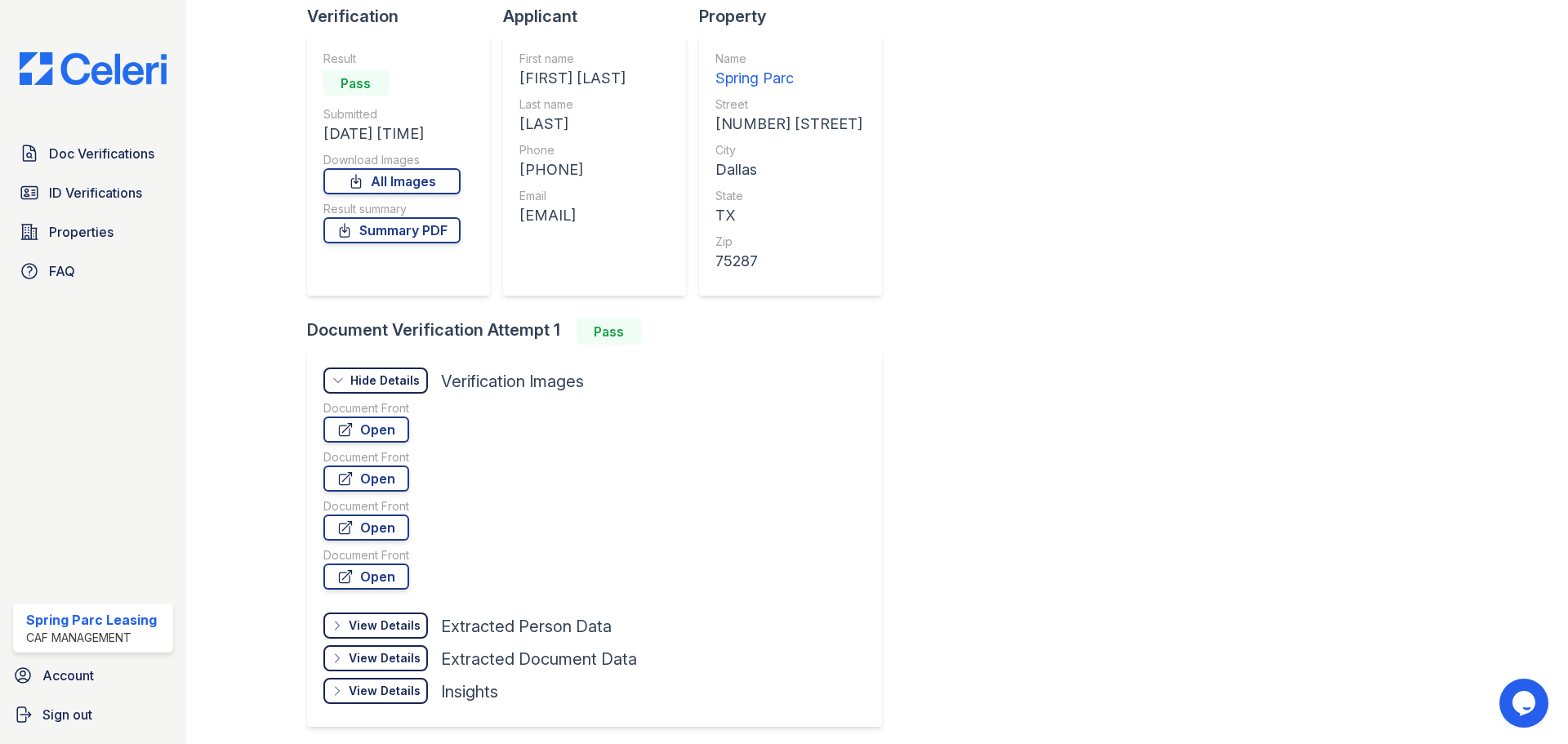 scroll, scrollTop: 0, scrollLeft: 0, axis: both 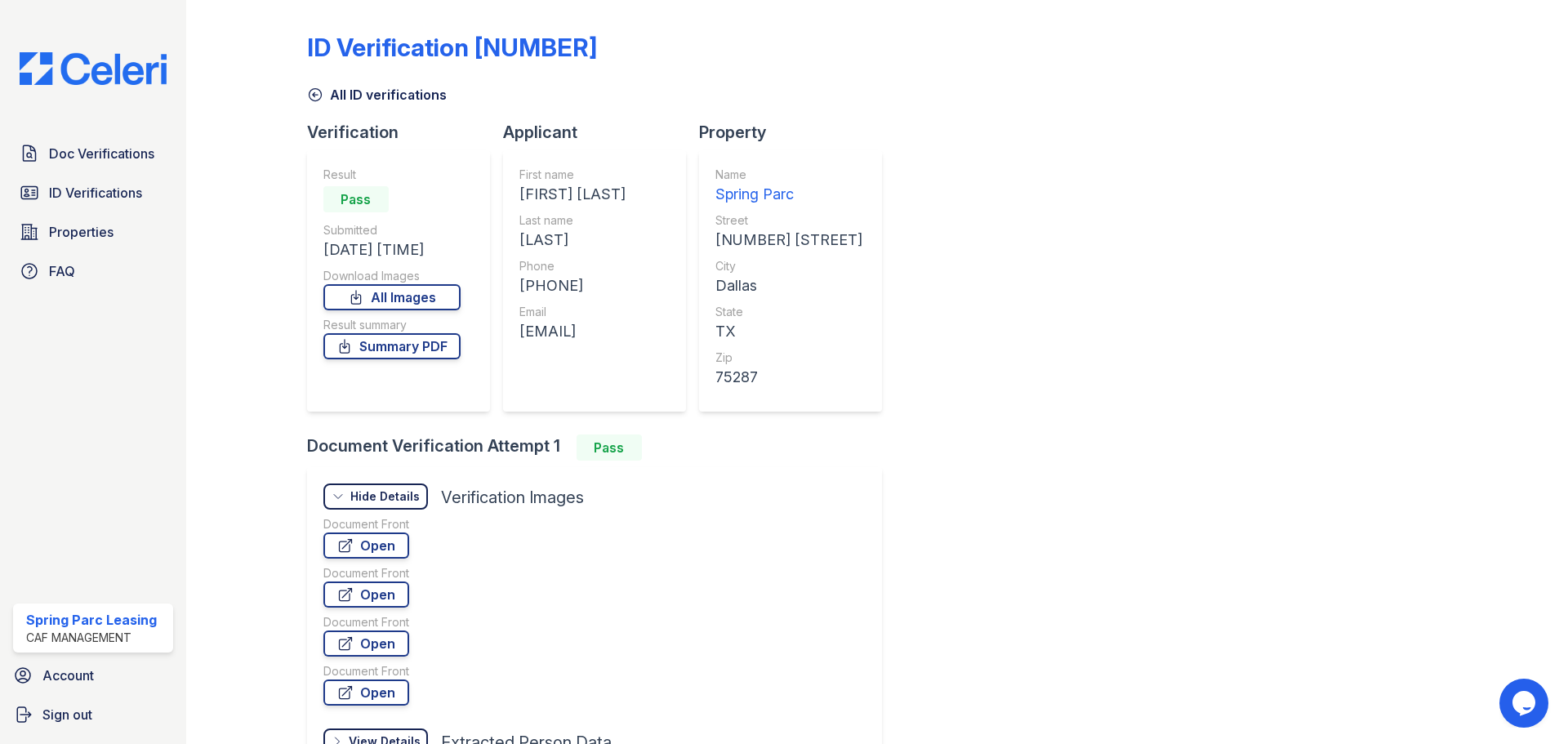click 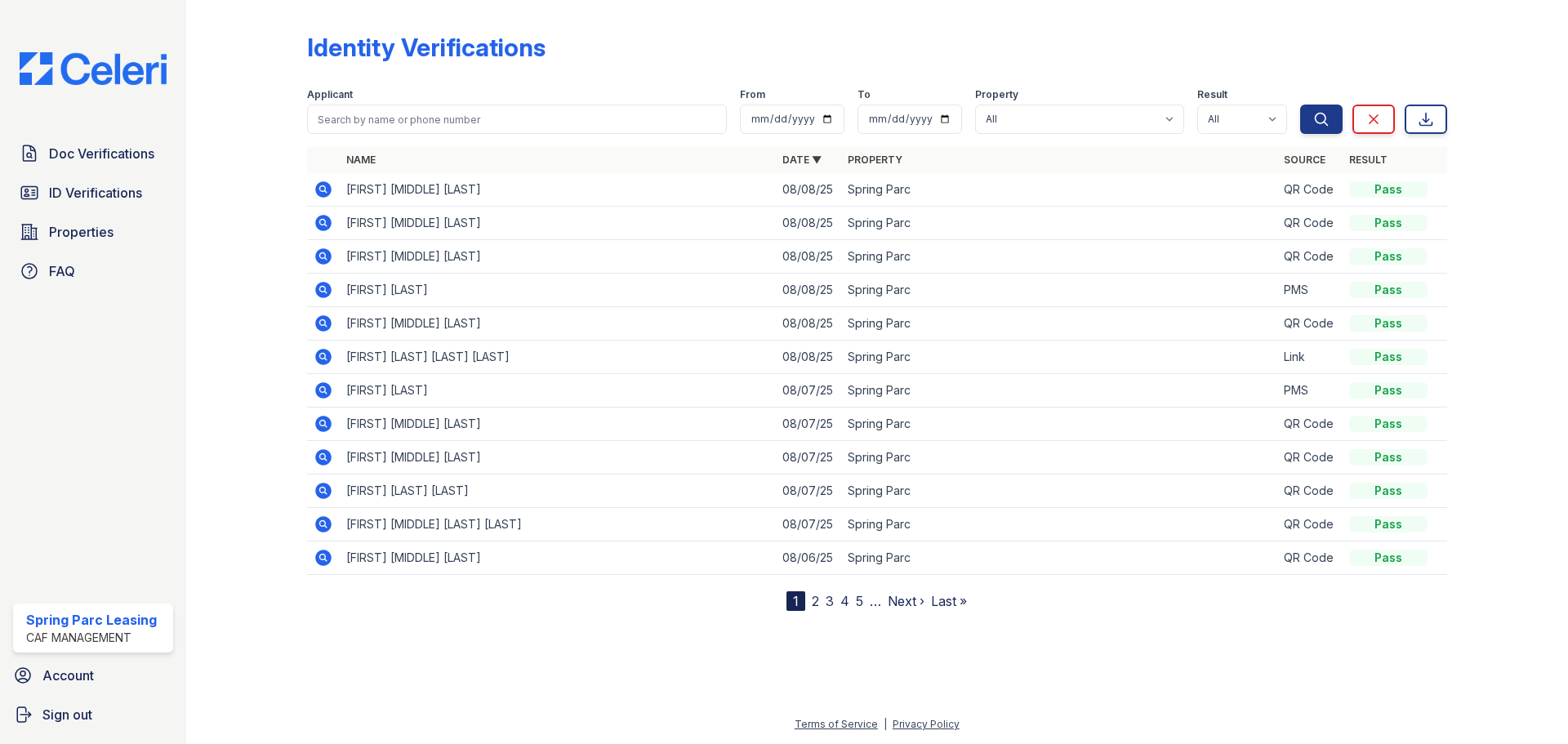 click on "Doc Verifications
ID Verifications
Properties
FAQ
Spring Parc Leasing
CAF Management
Account
Sign out" at bounding box center (93, 372) 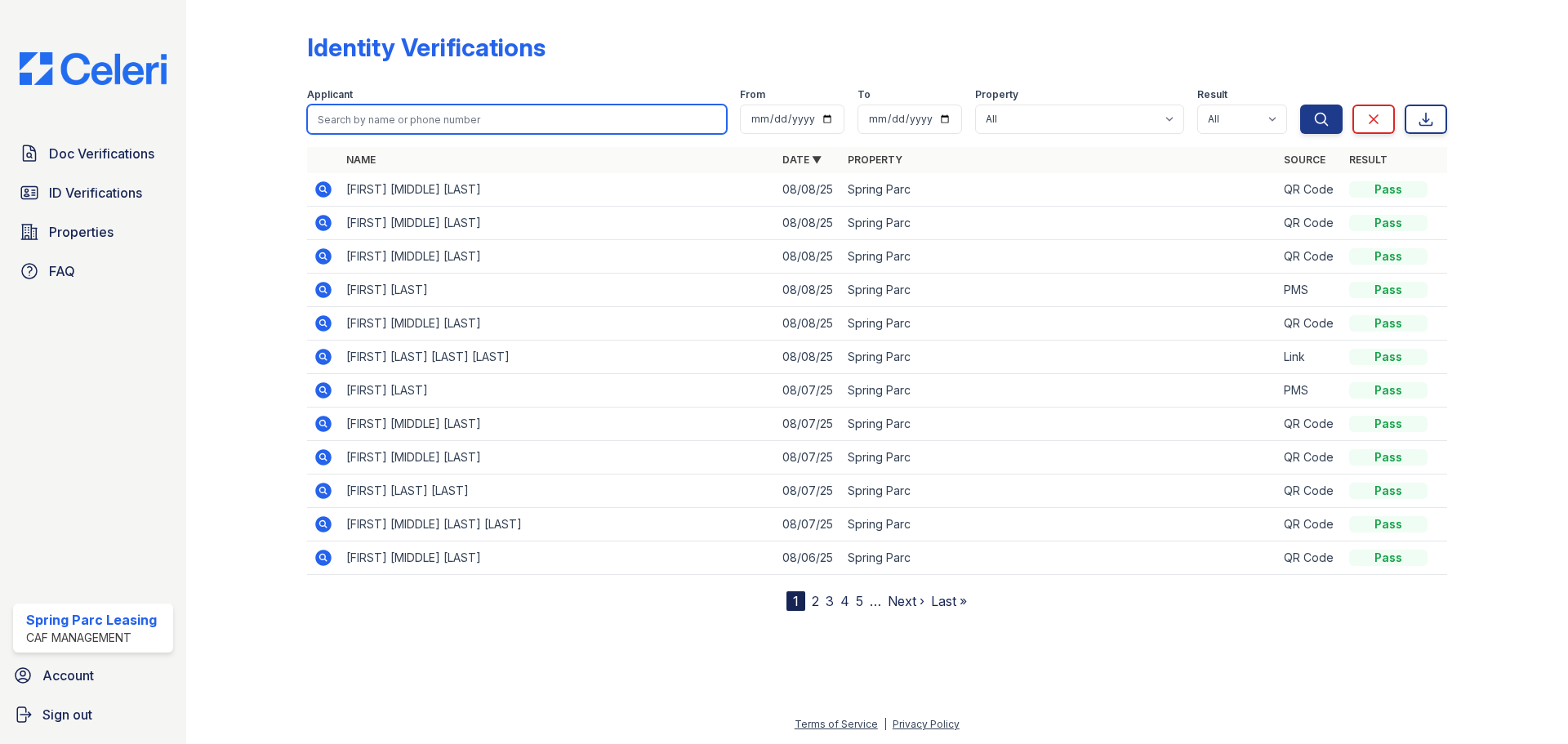 click at bounding box center (517, 119) 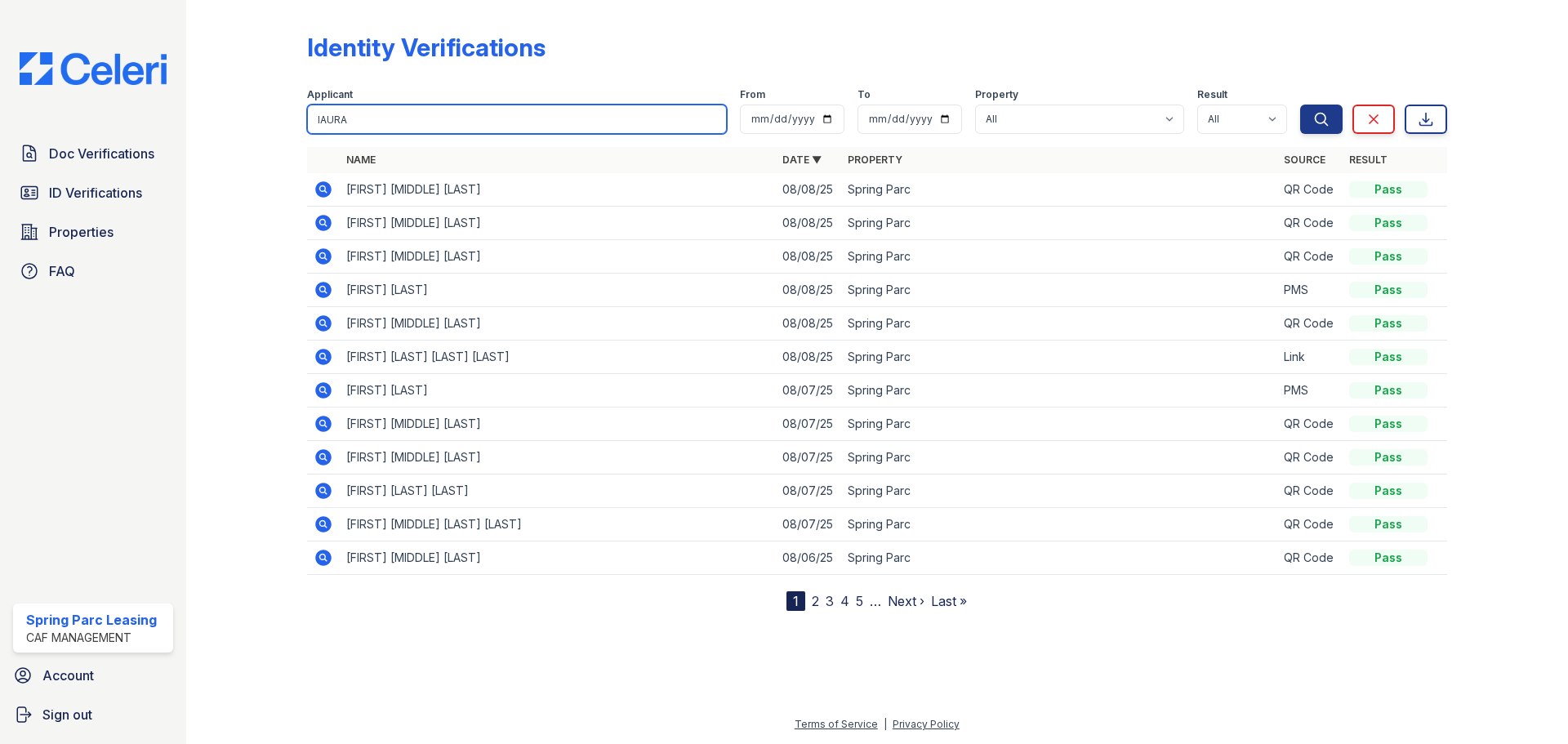 type on "lAURA" 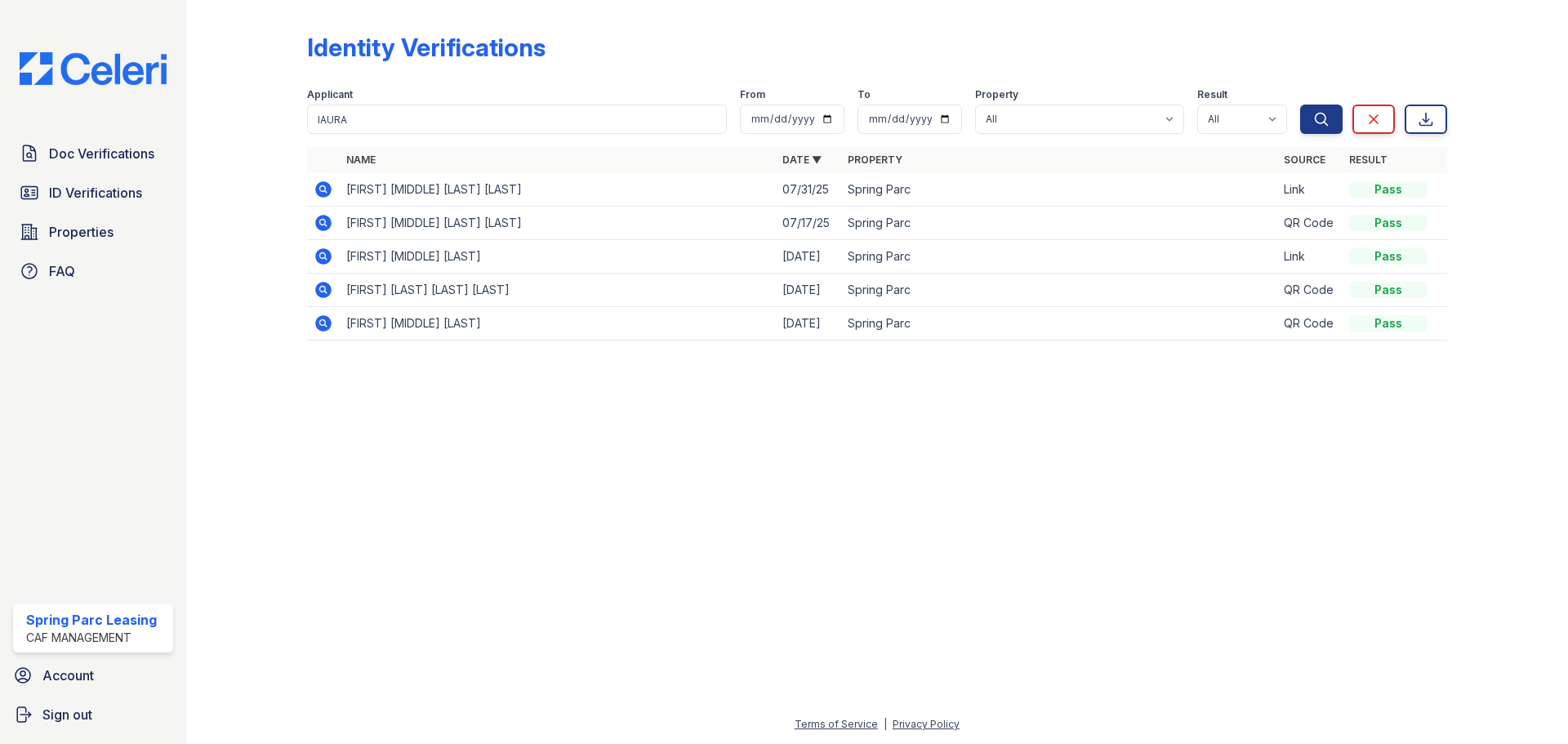 click 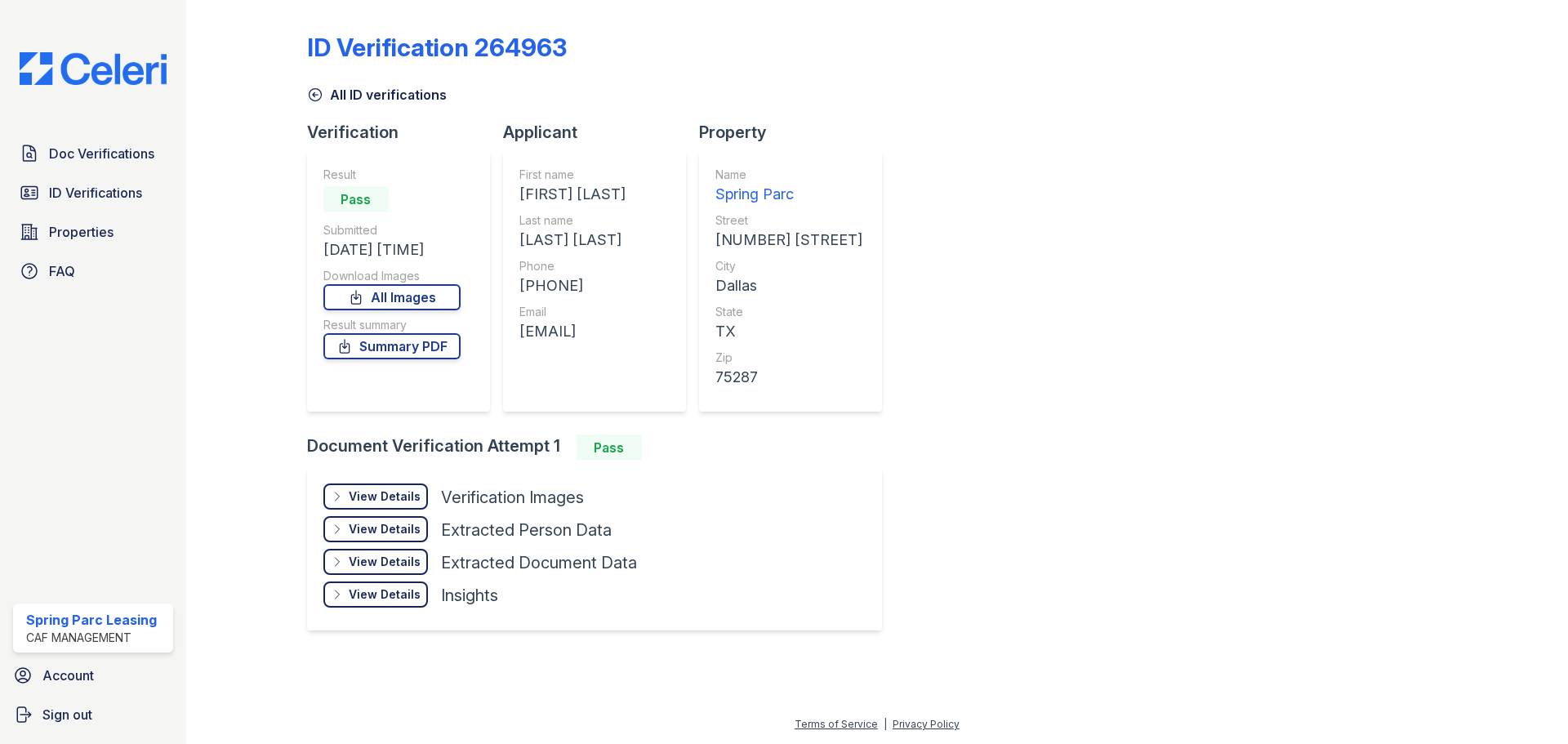 scroll, scrollTop: 0, scrollLeft: 0, axis: both 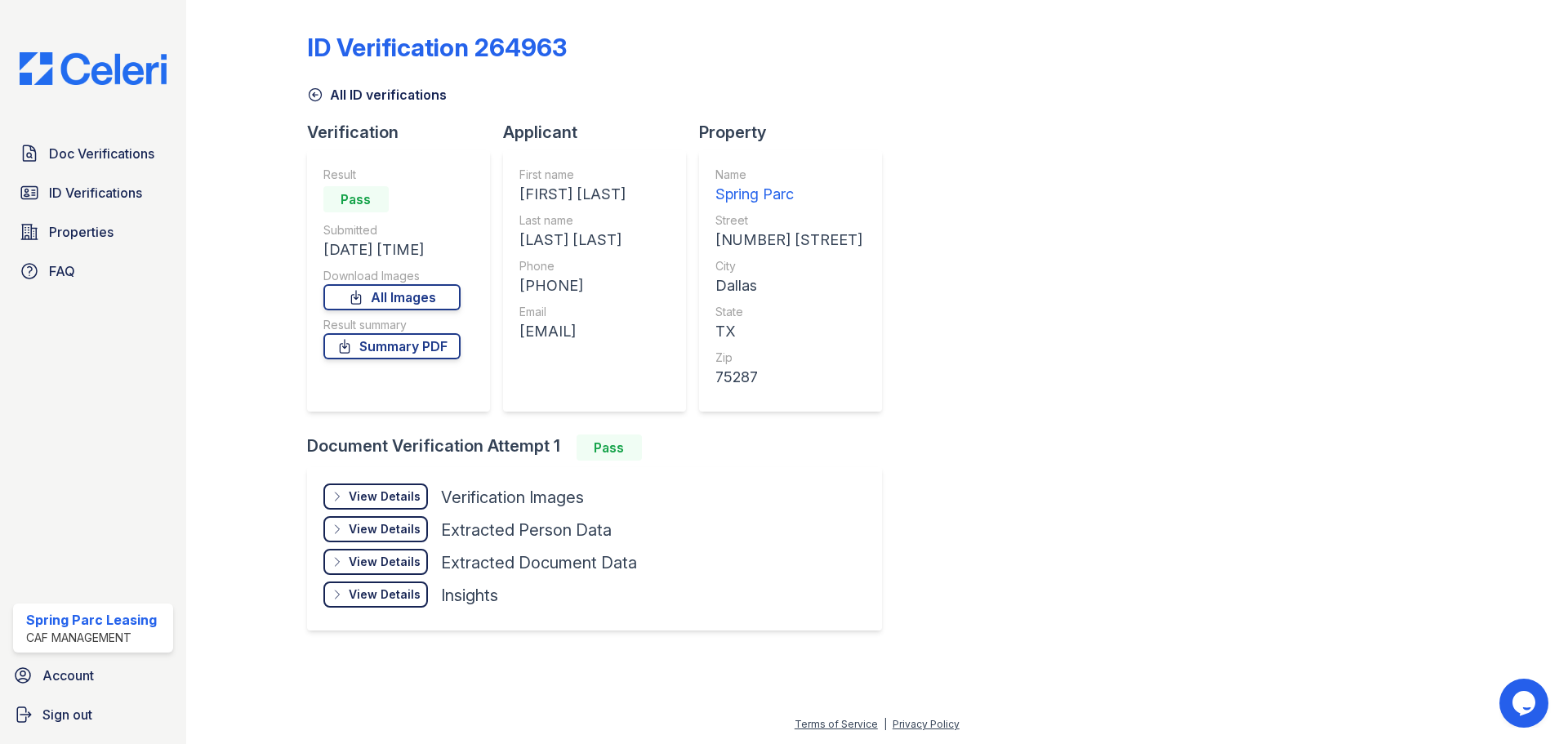 click on "View Details" at bounding box center [385, 497] 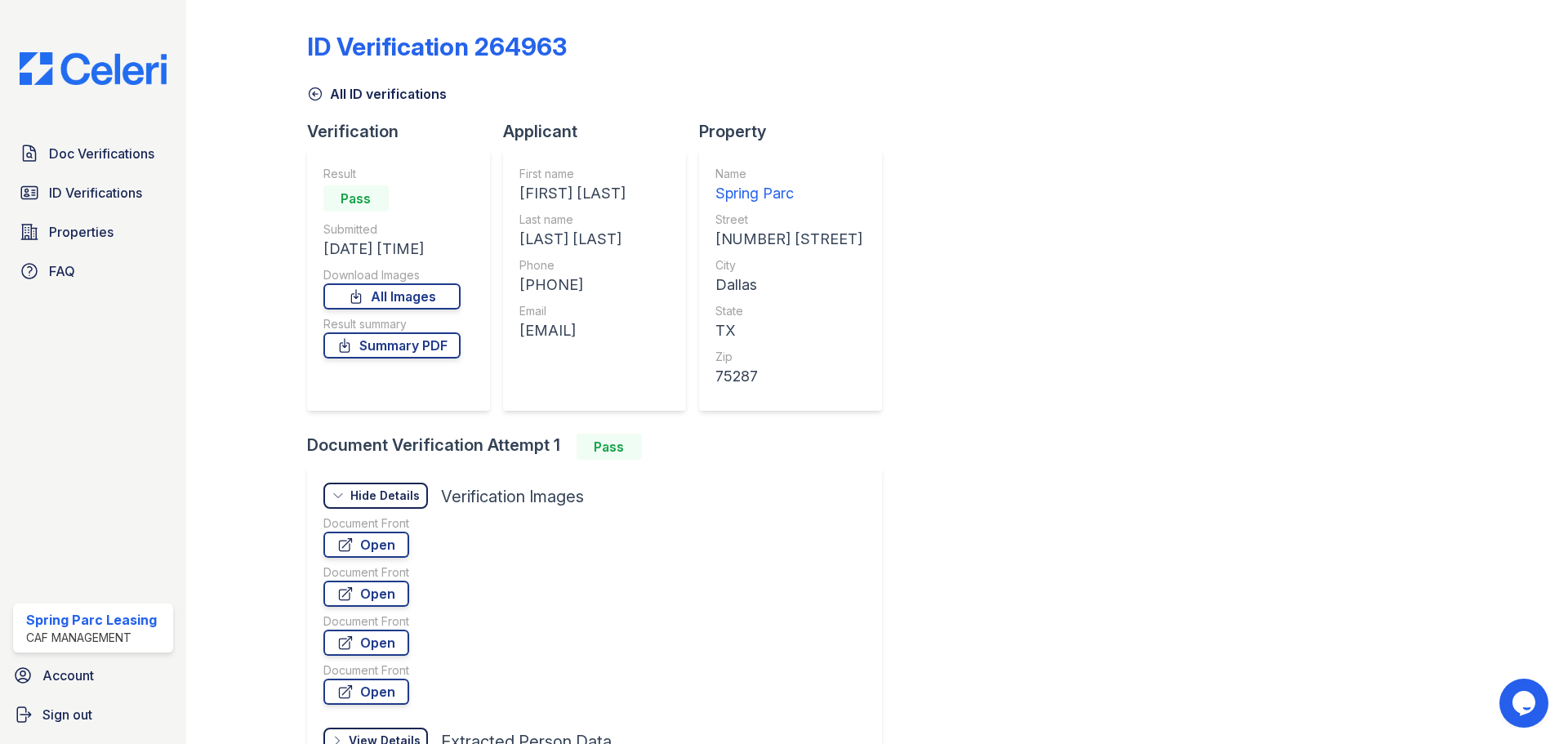 scroll, scrollTop: 0, scrollLeft: 0, axis: both 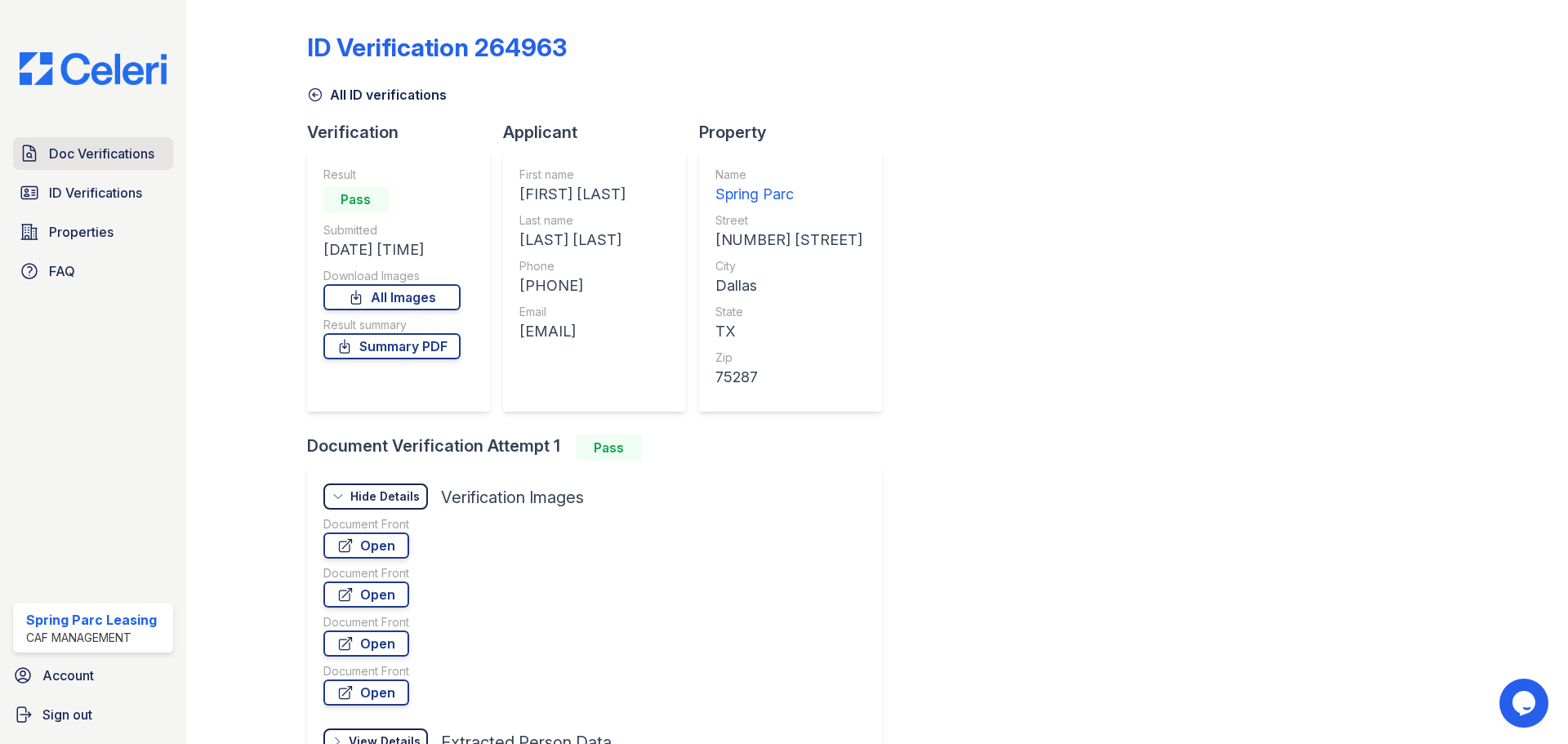 click on "Doc Verifications" at bounding box center (101, 154) 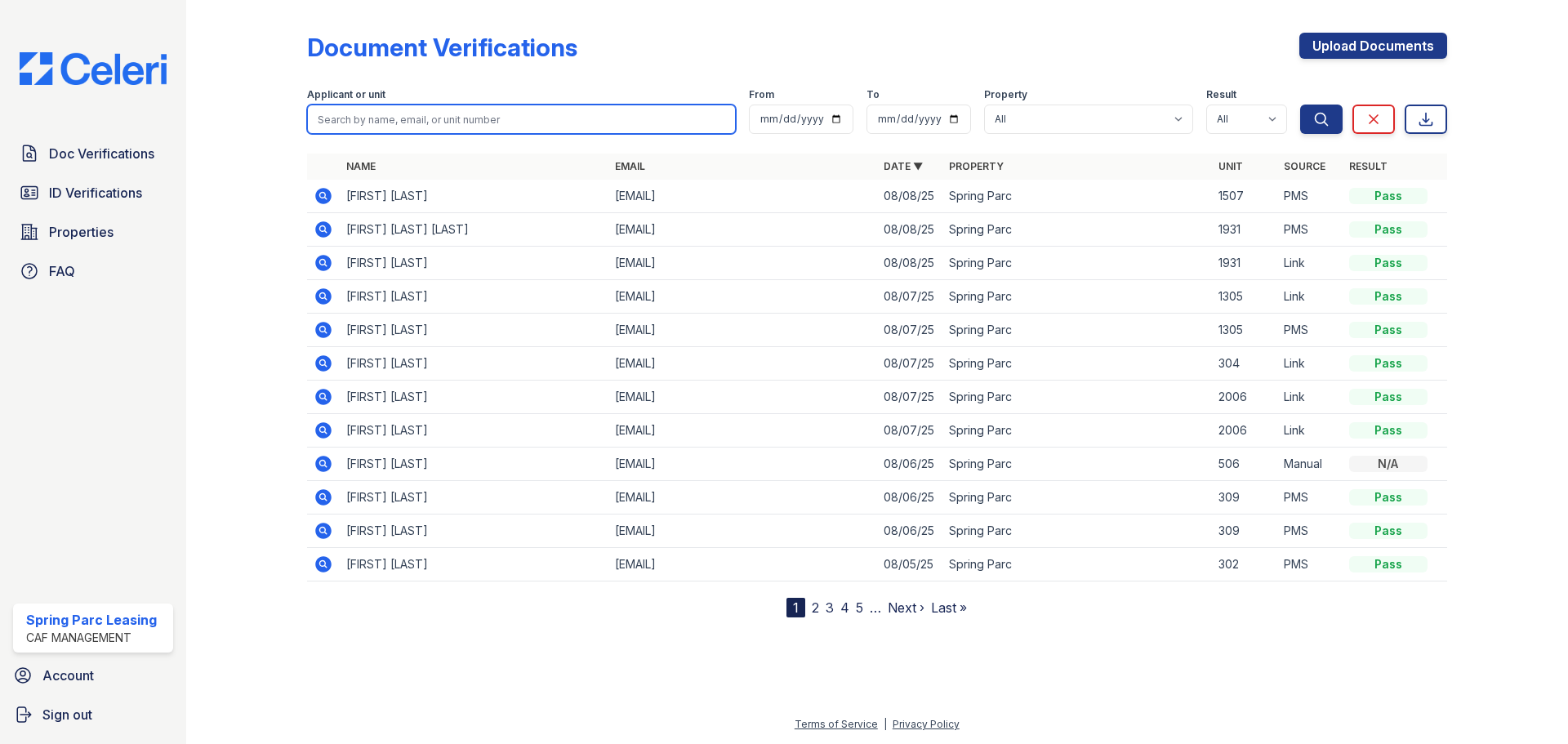 click at bounding box center [521, 119] 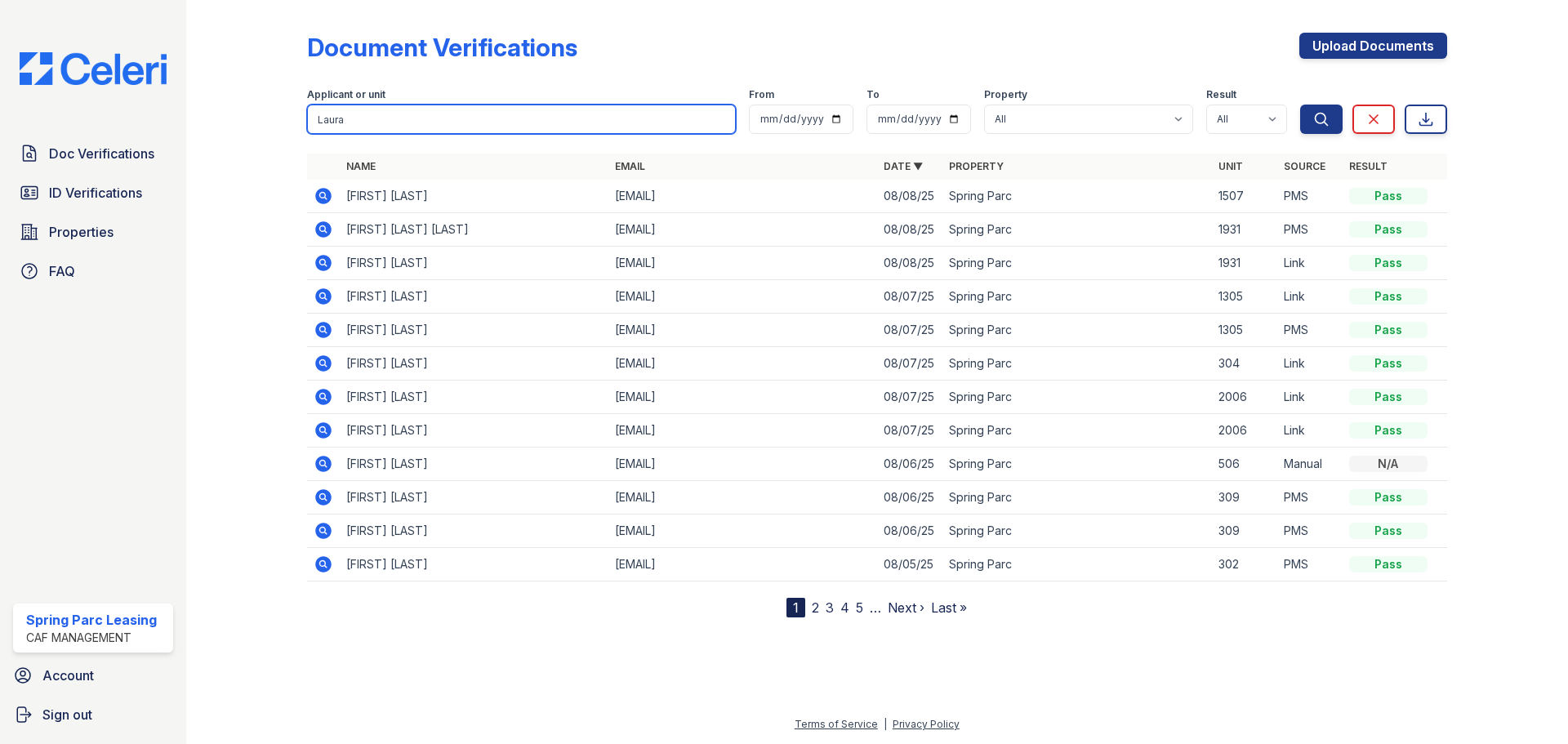 type on "Laura" 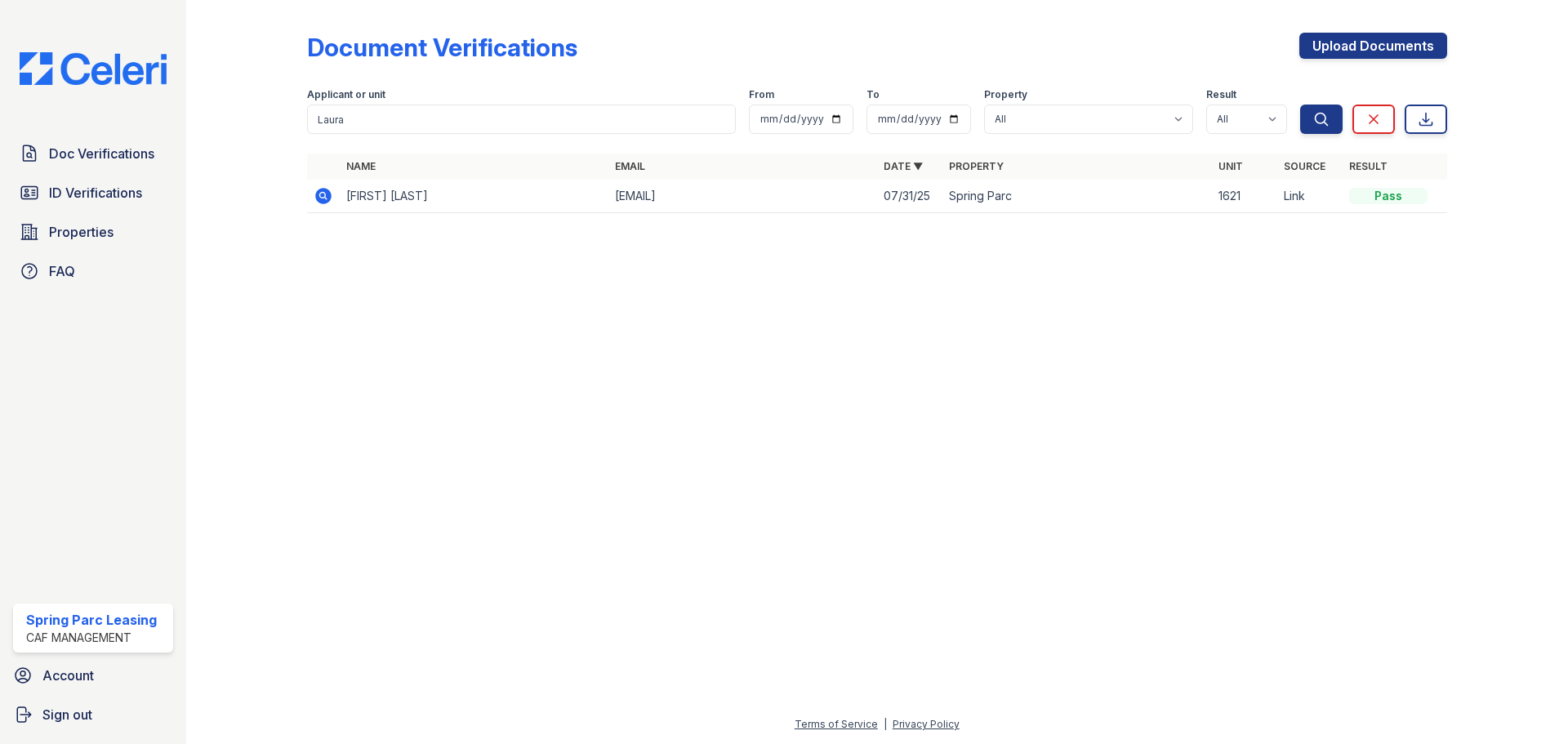 click 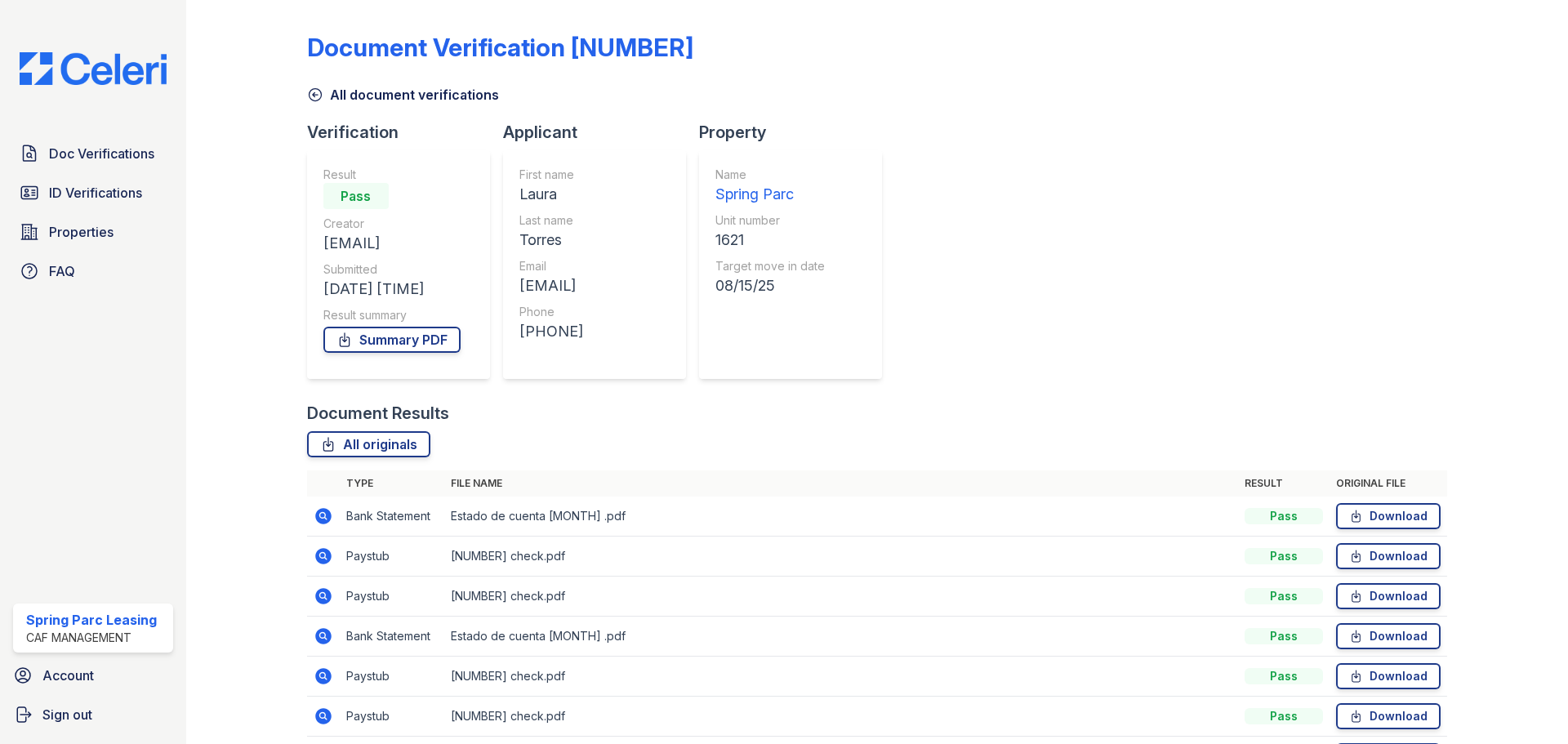 scroll, scrollTop: 0, scrollLeft: 0, axis: both 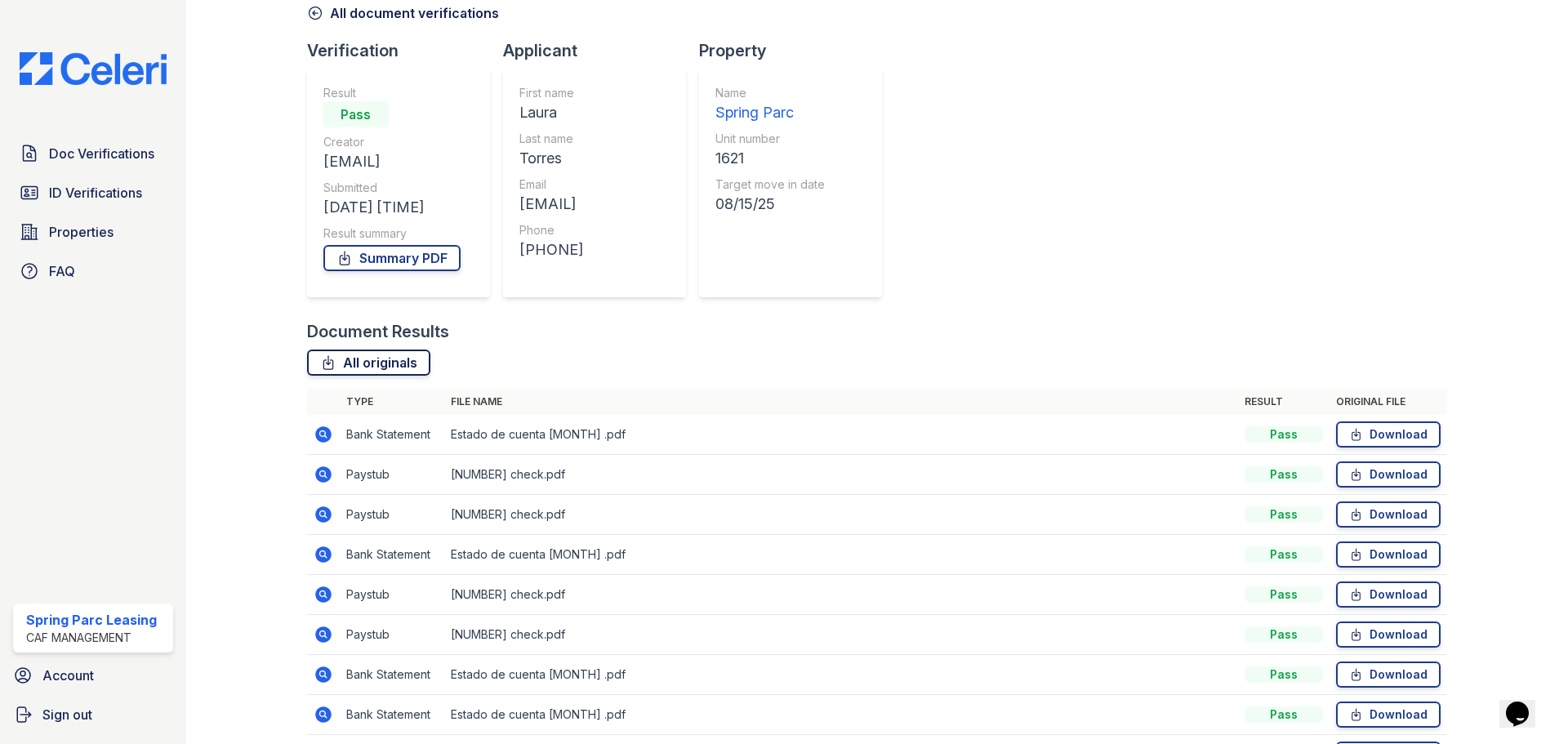 click on "All originals" at bounding box center [368, 363] 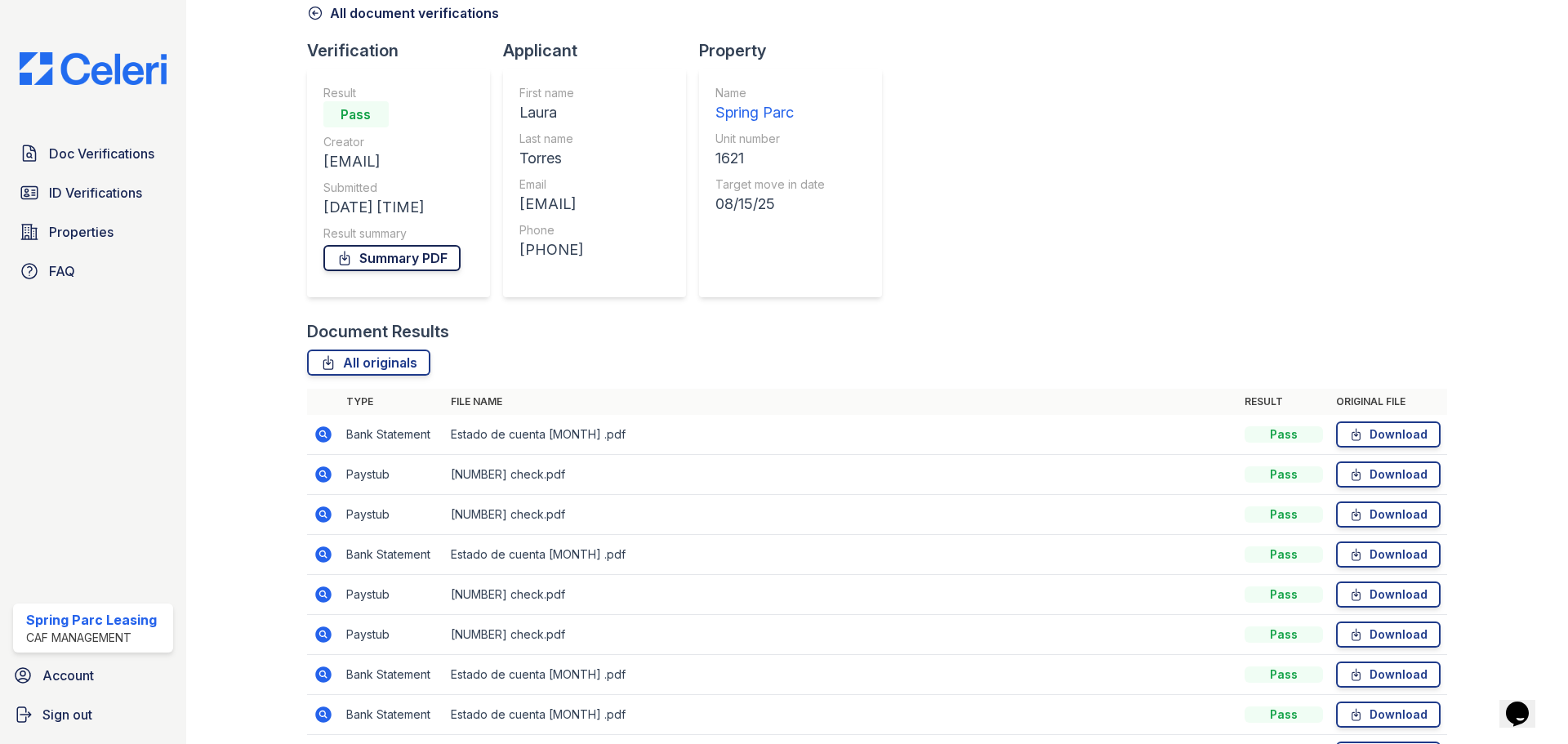 click on "Summary PDF" at bounding box center [392, 258] 